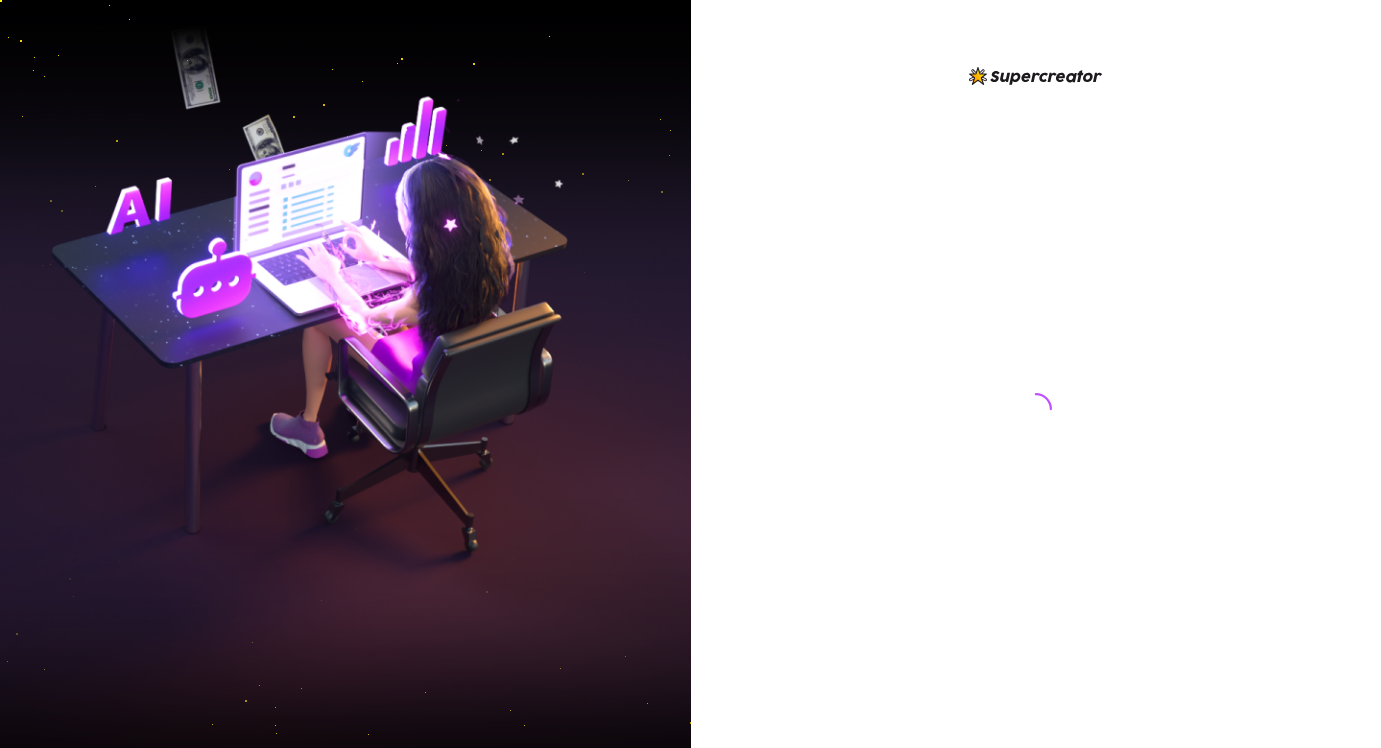 scroll, scrollTop: 0, scrollLeft: 0, axis: both 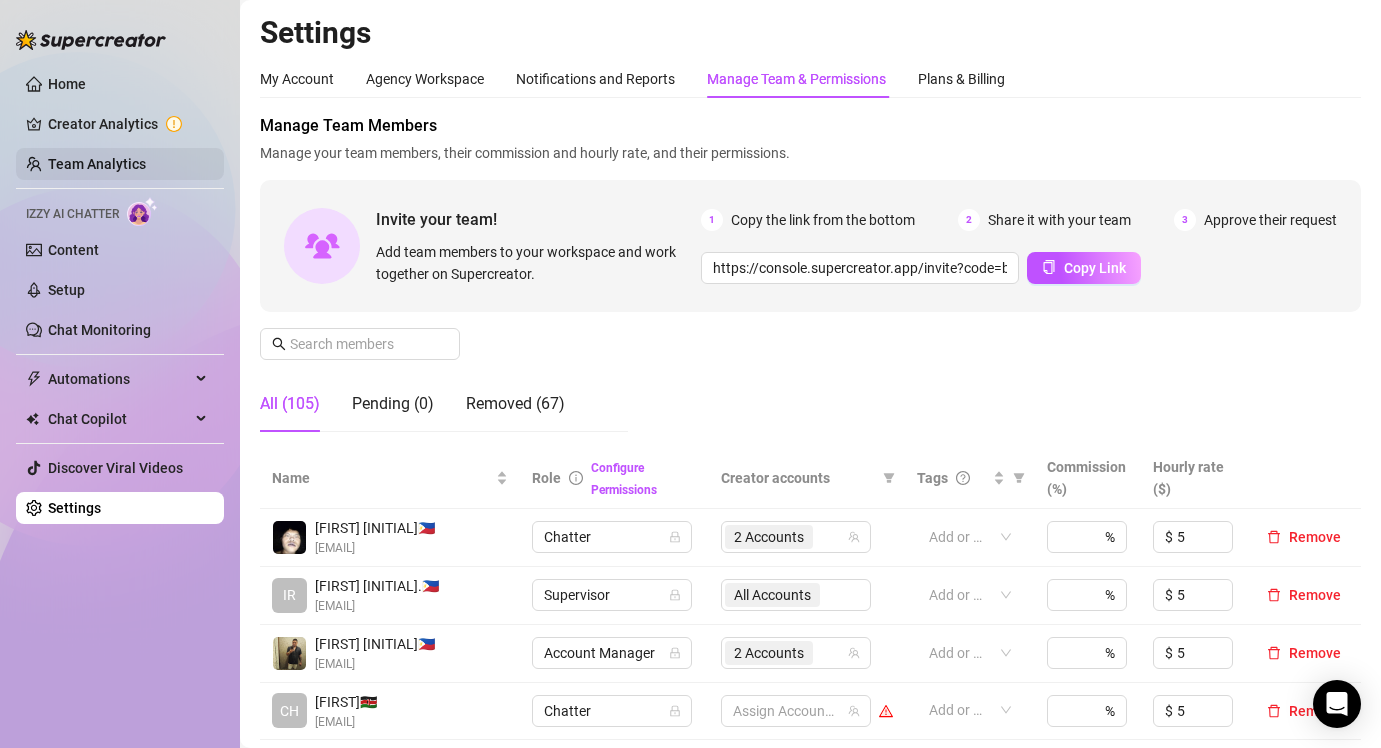 click on "Team Analytics" at bounding box center [97, 164] 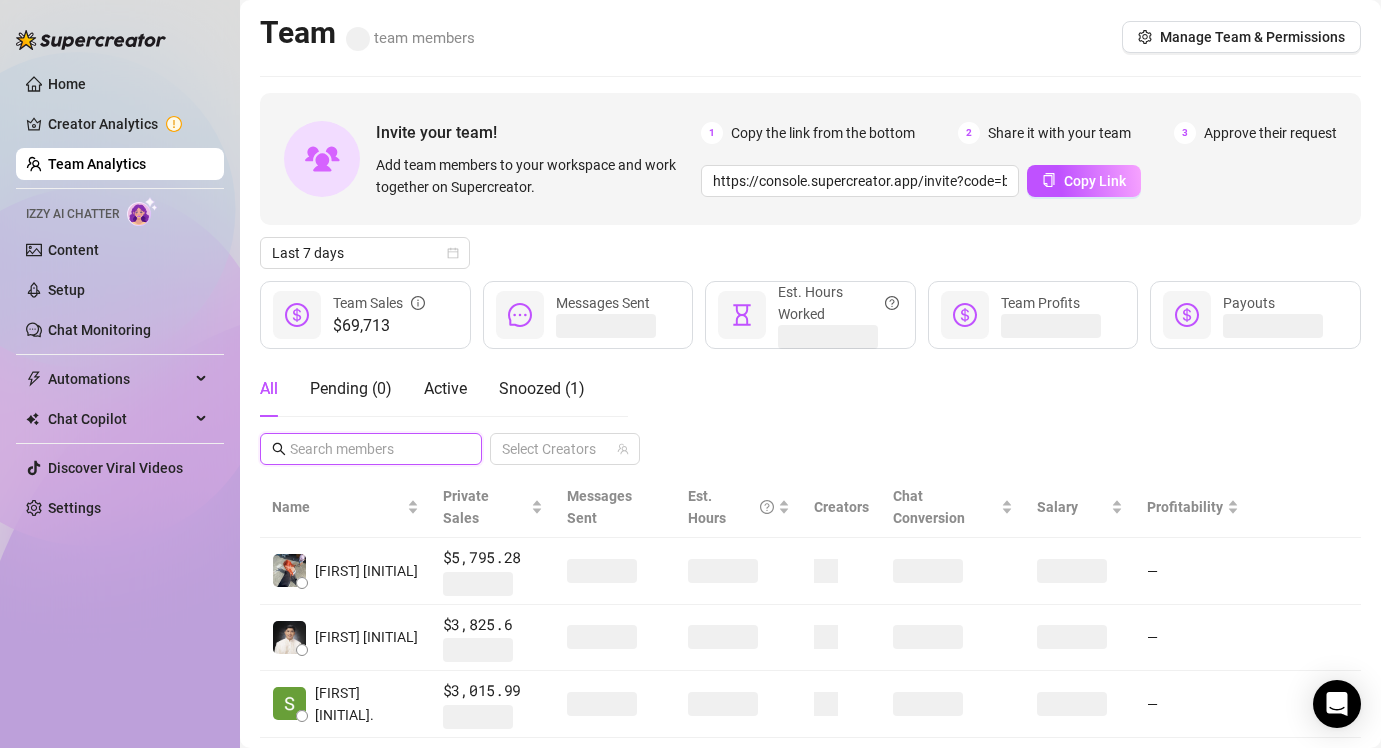 click at bounding box center [372, 449] 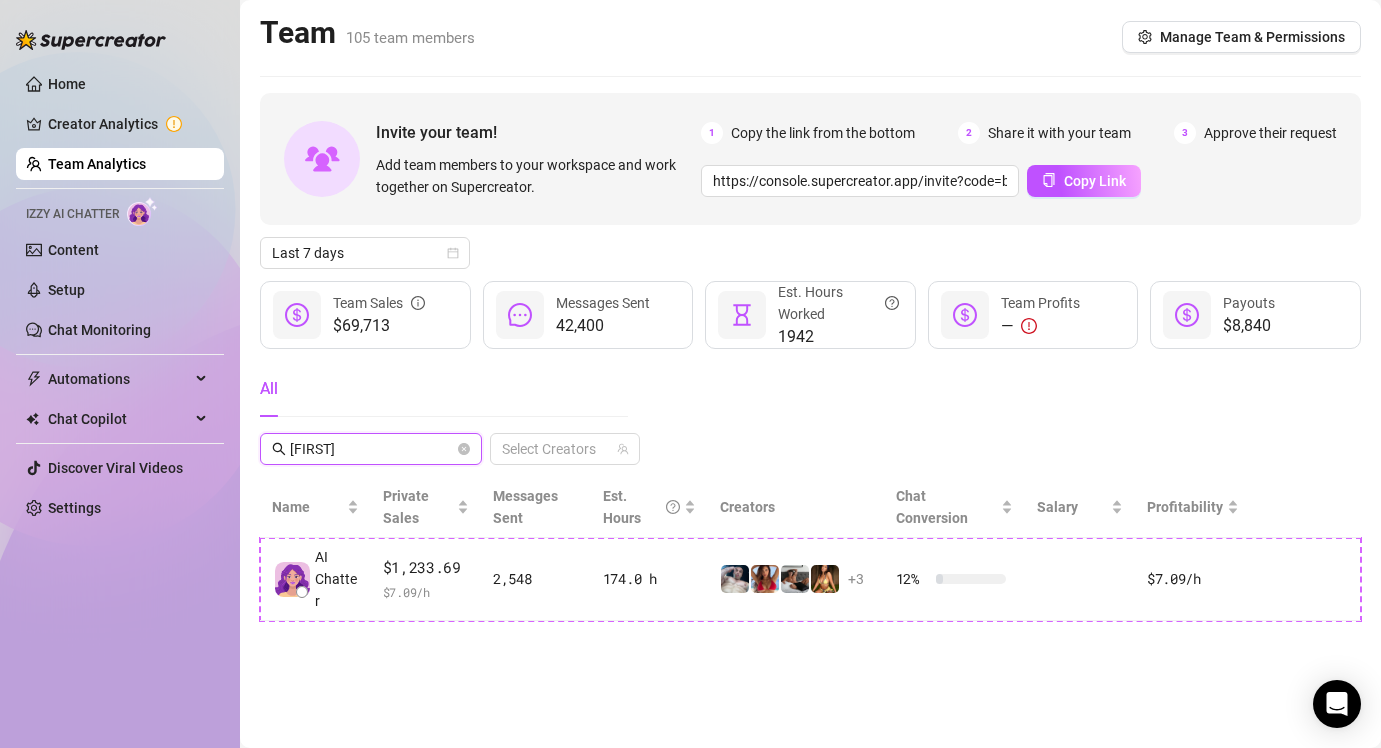 type on "[FIRST]" 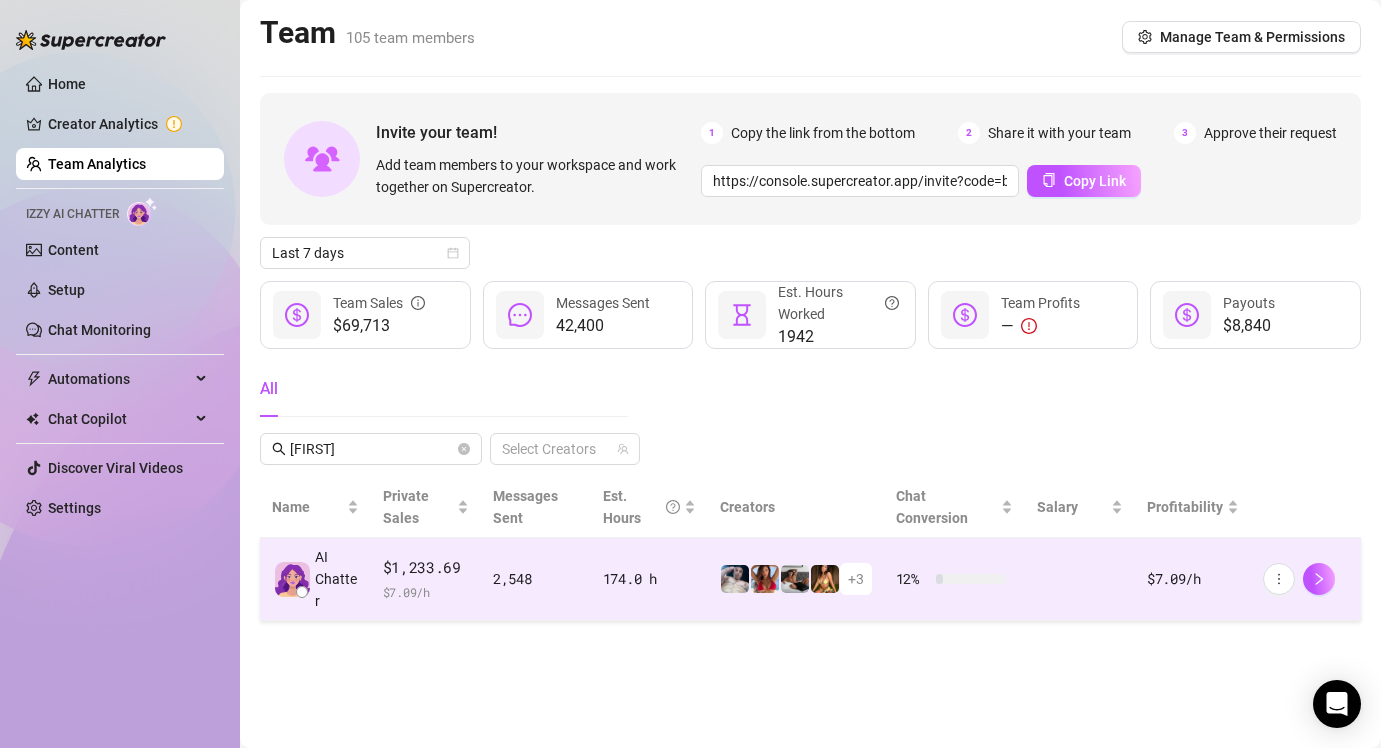 click on "$1,233.69 $ 7.09 /h" at bounding box center (426, 579) 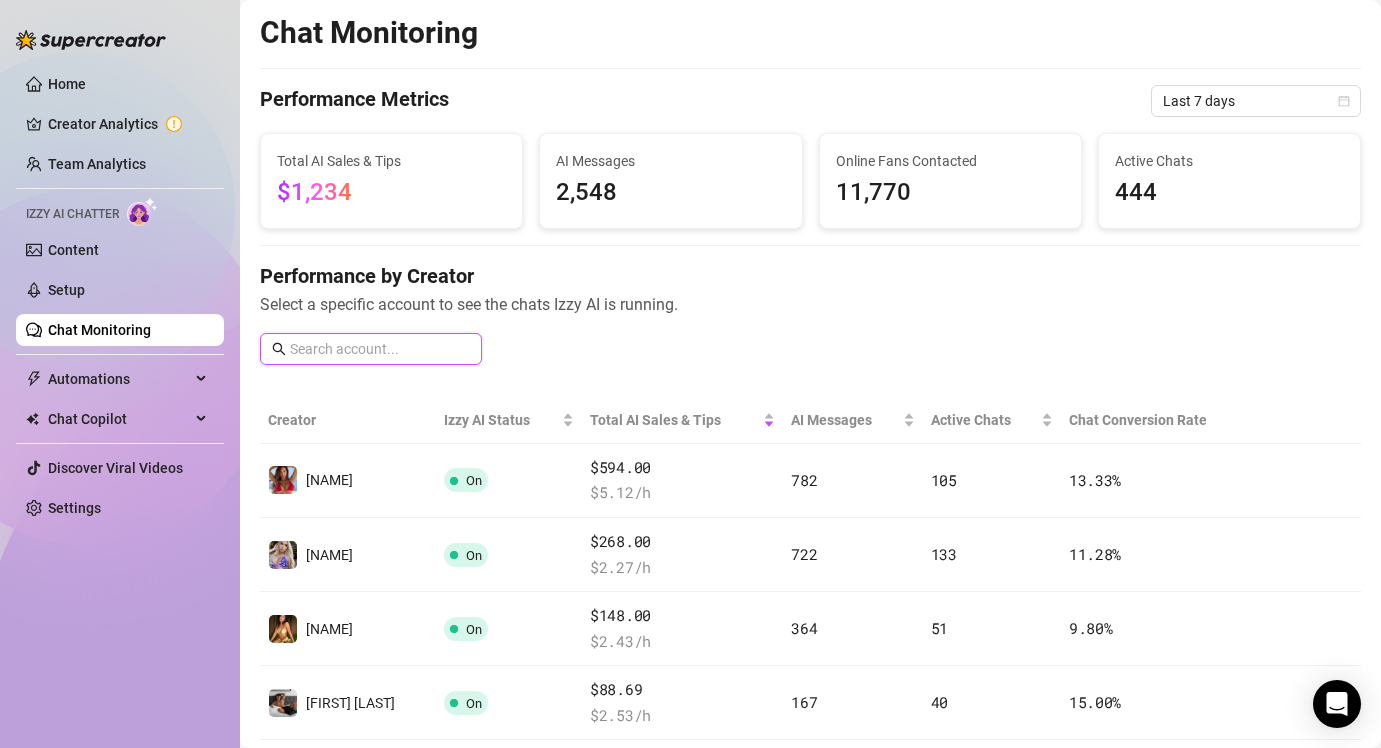click at bounding box center (380, 349) 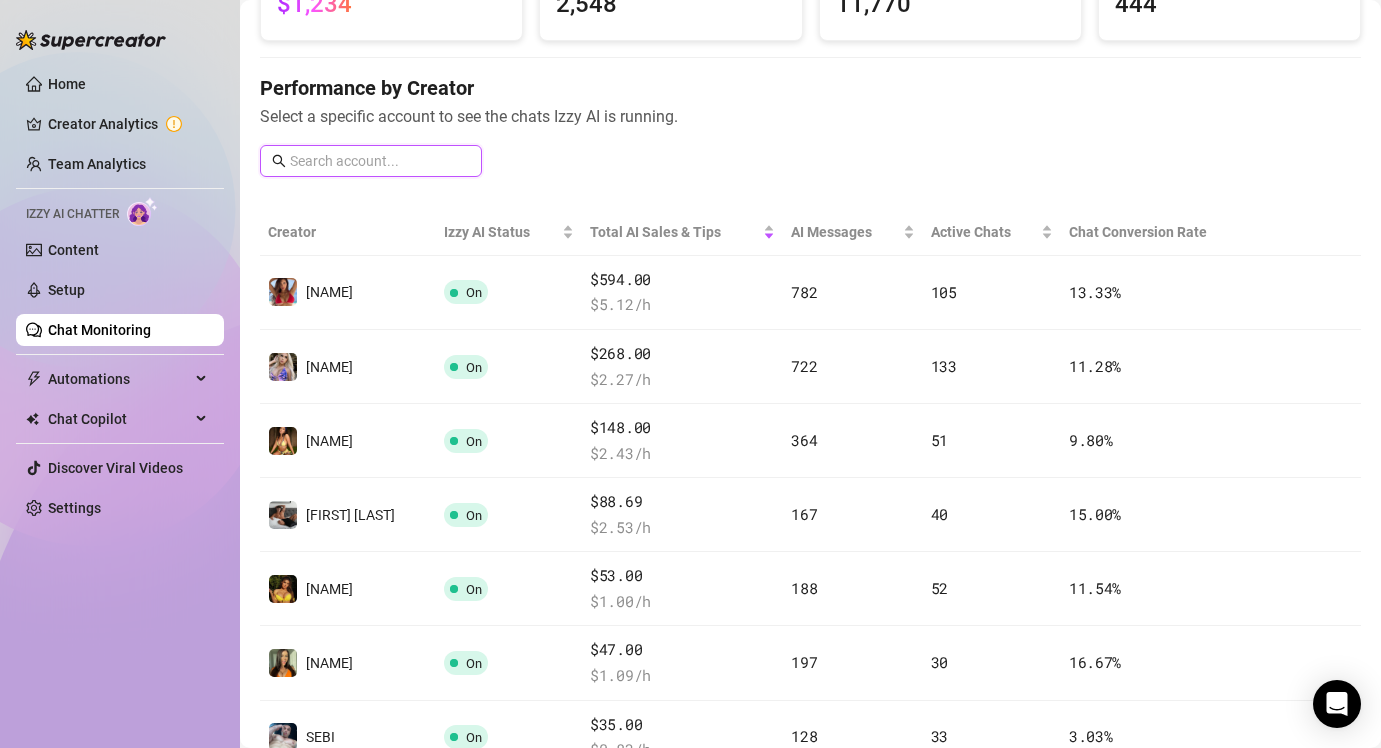 scroll, scrollTop: 0, scrollLeft: 0, axis: both 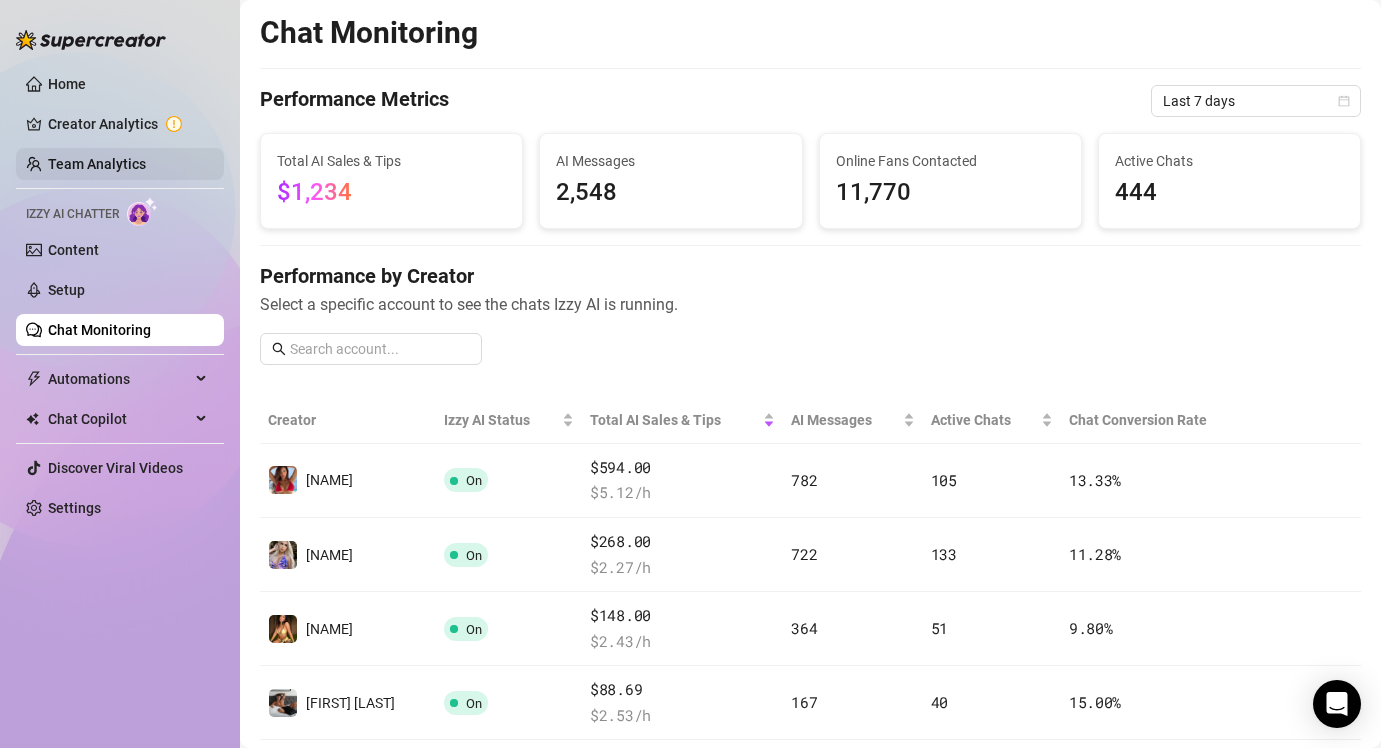 click on "Team Analytics" at bounding box center [97, 164] 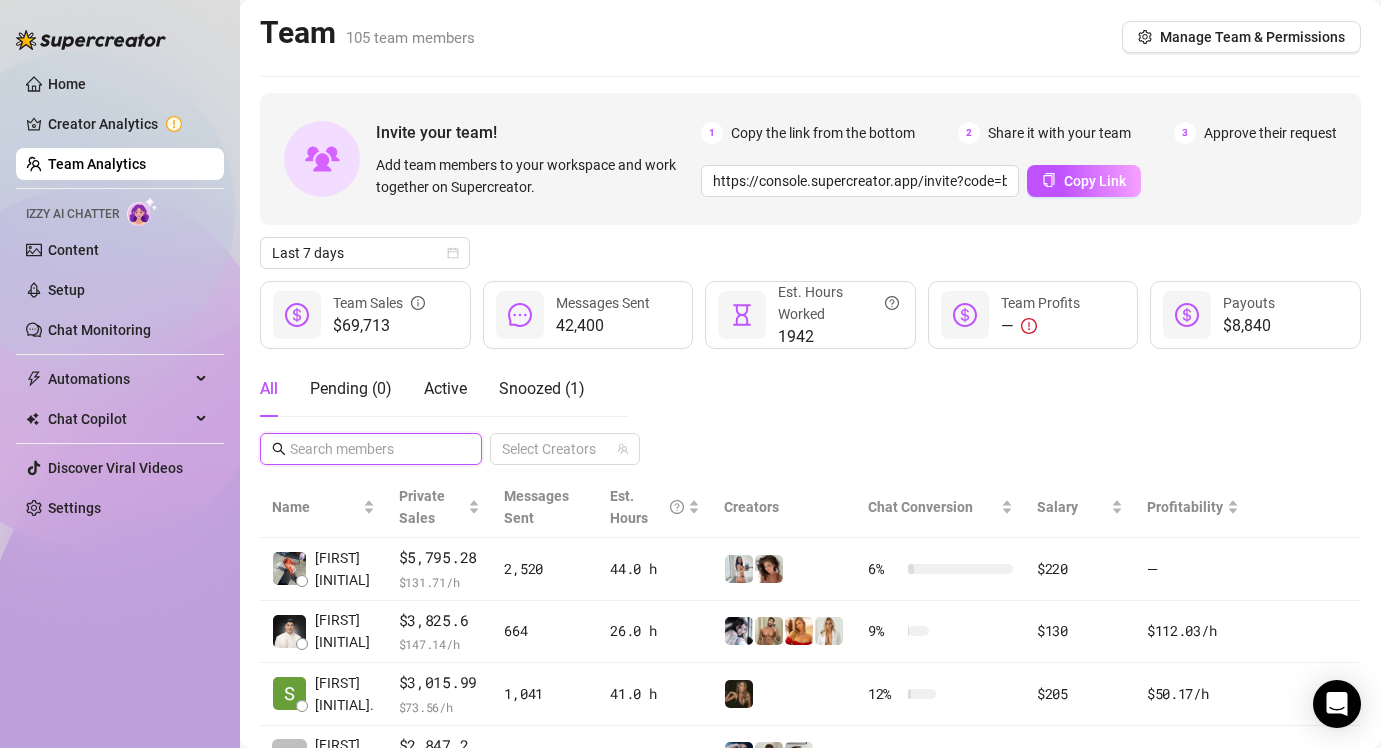 click at bounding box center [372, 449] 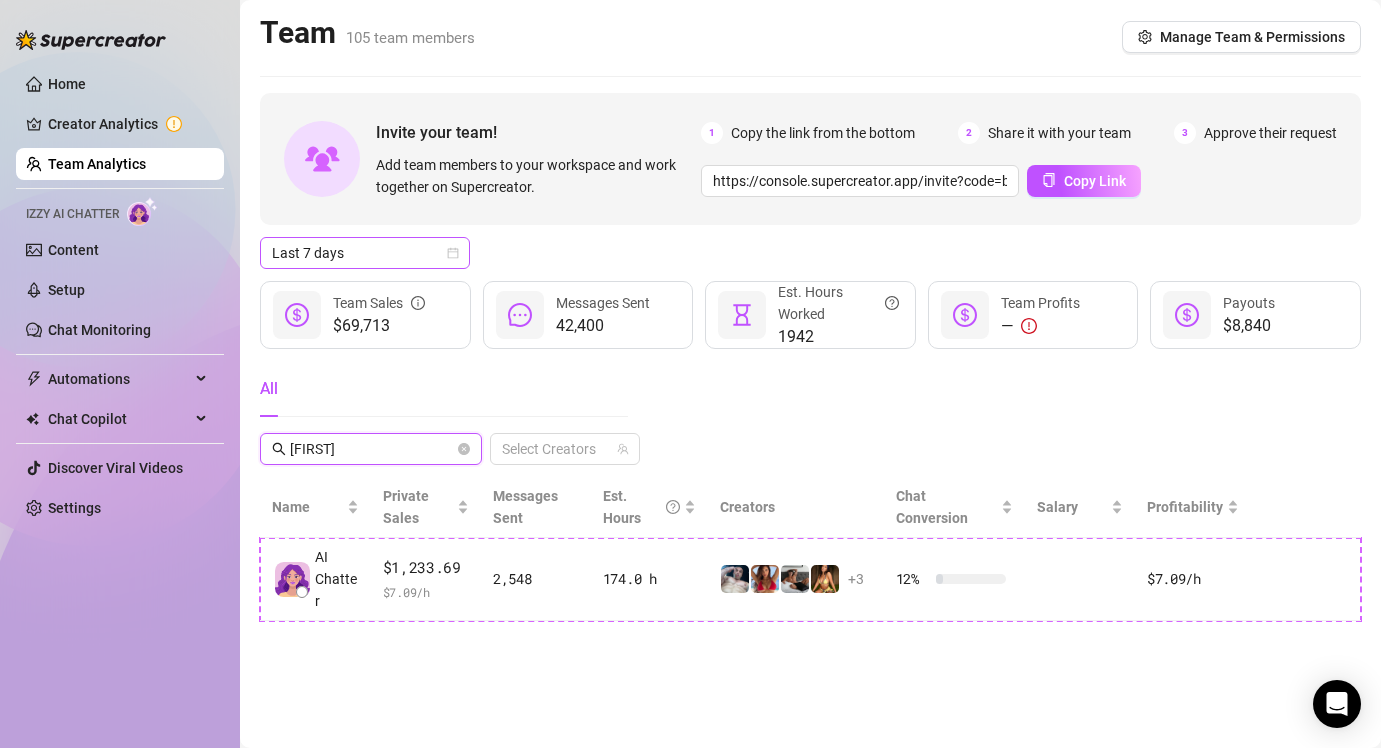 click on "Last 7 days" at bounding box center (365, 253) 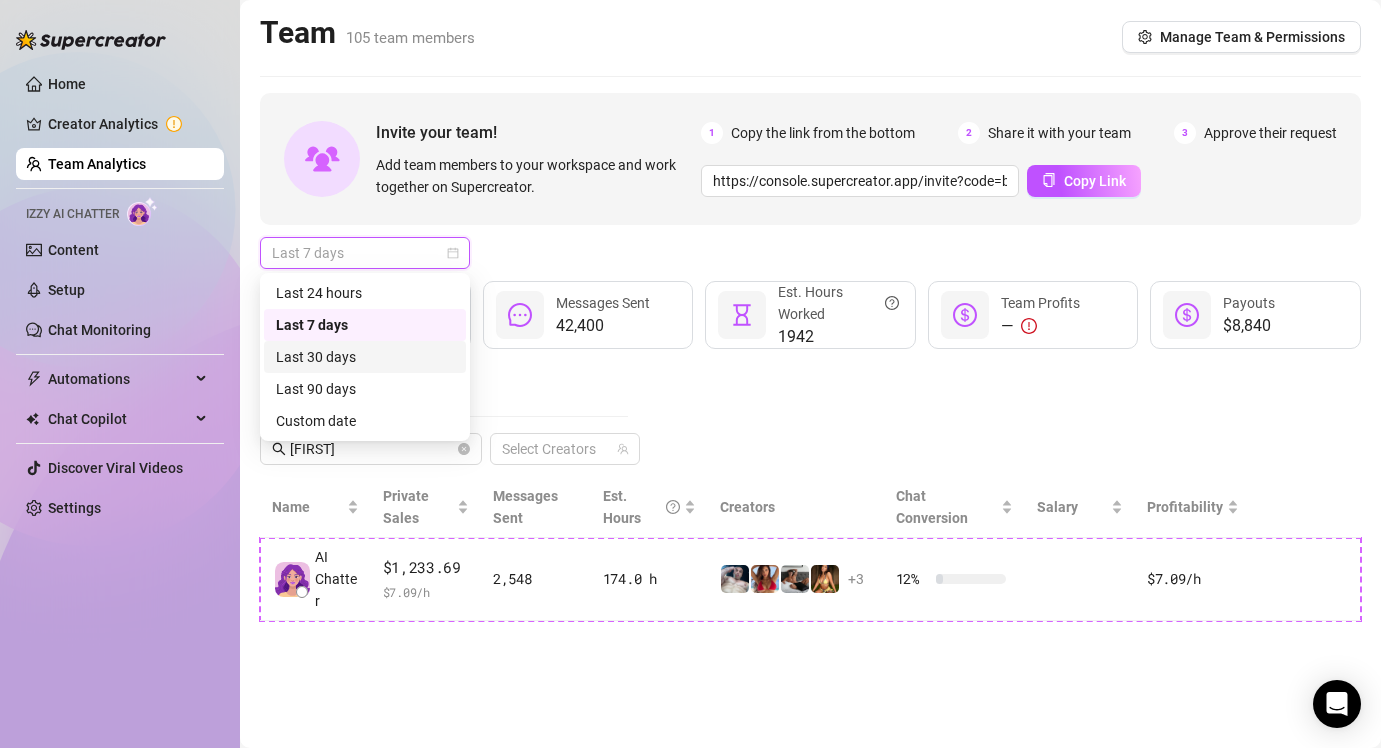click on "Last 30 days" at bounding box center [365, 357] 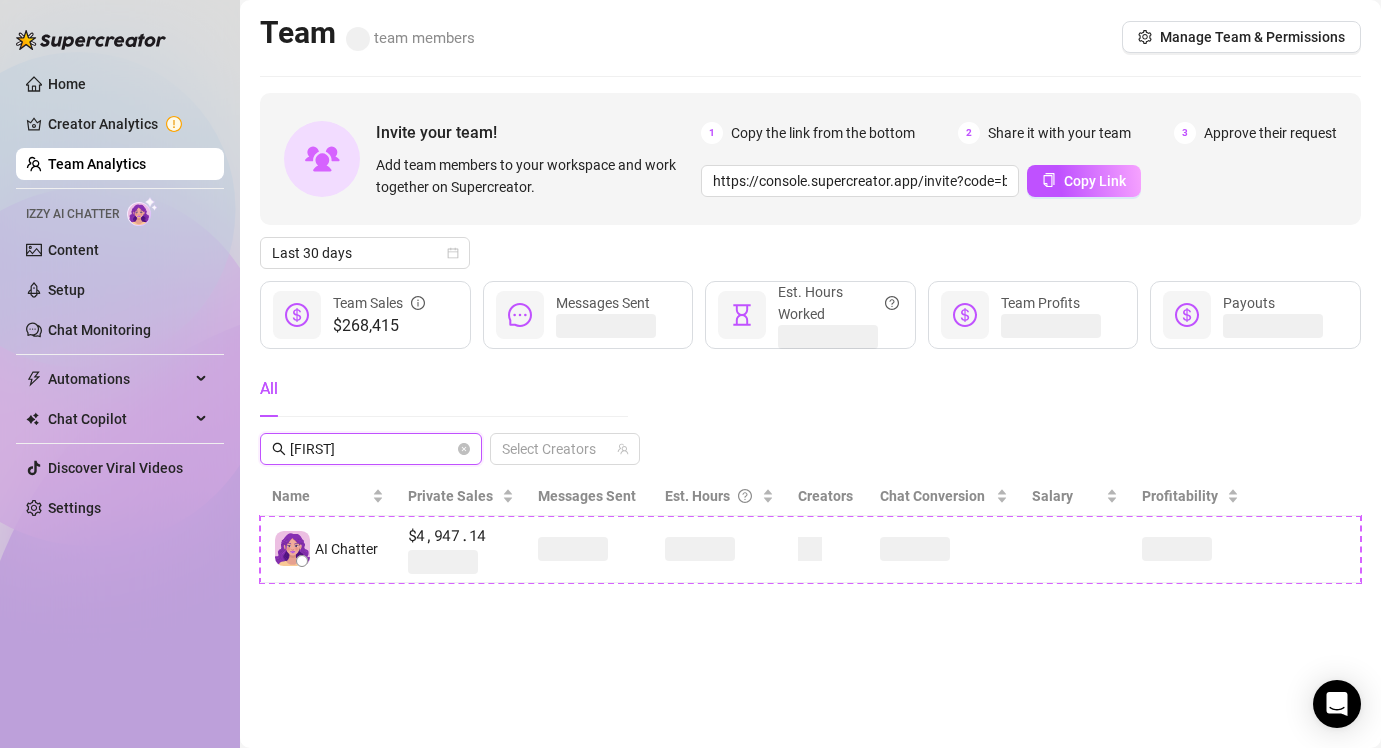 click on "[FIRST]" at bounding box center [372, 449] 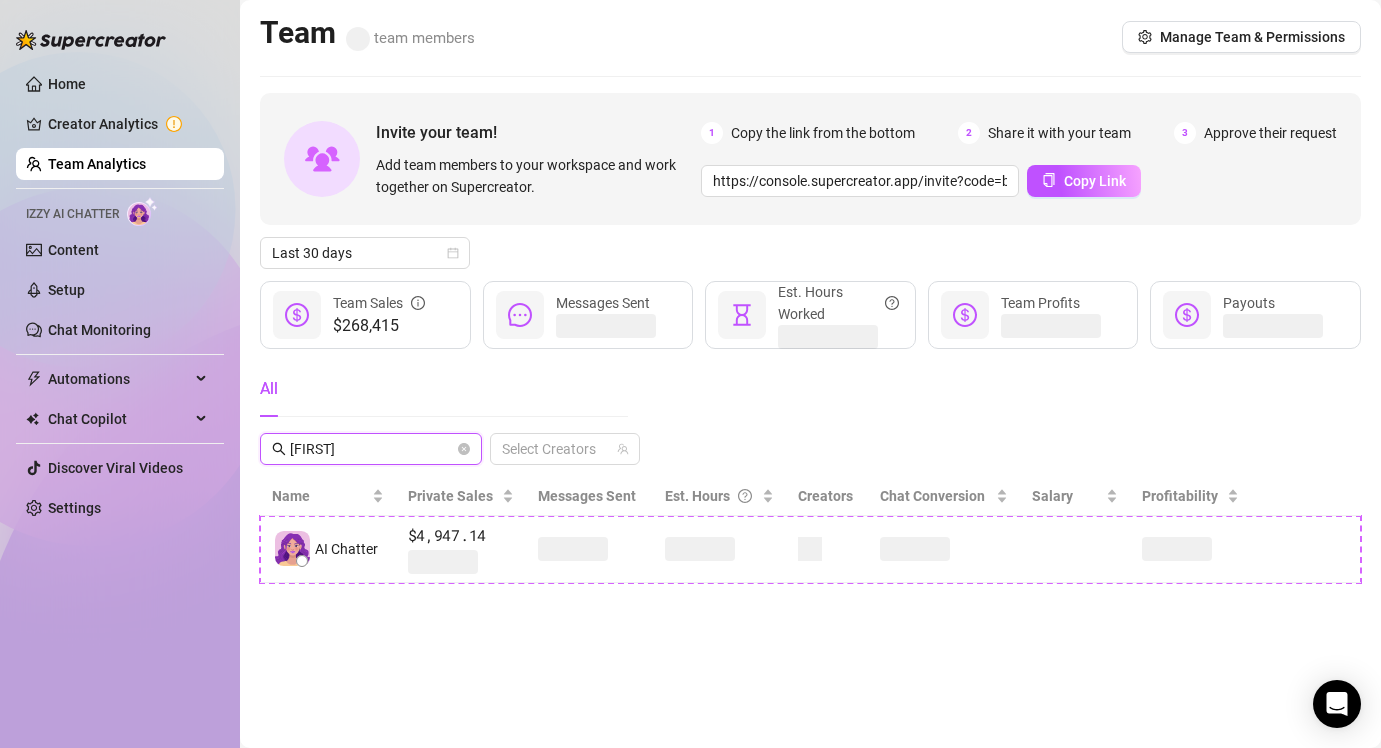 click on "[FIRST]" at bounding box center (372, 449) 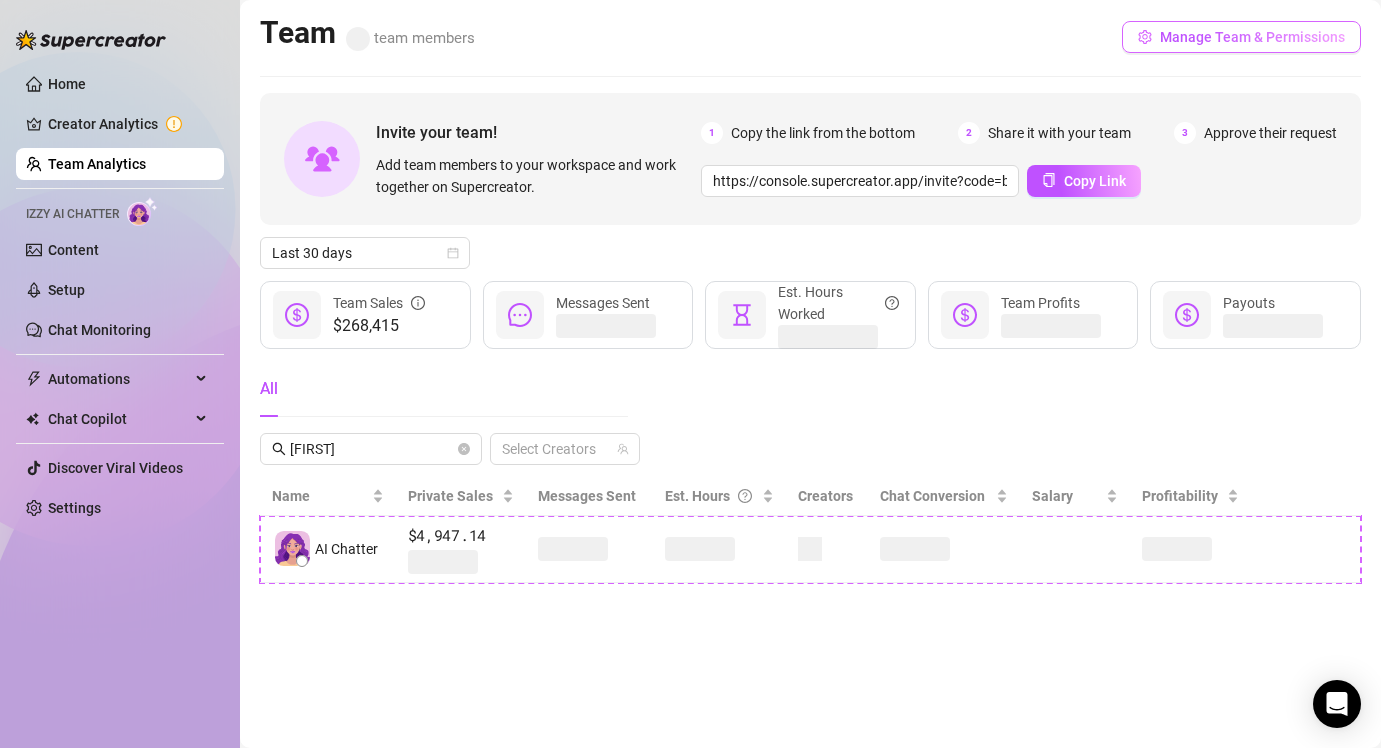 click on "Manage Team & Permissions" at bounding box center [1241, 37] 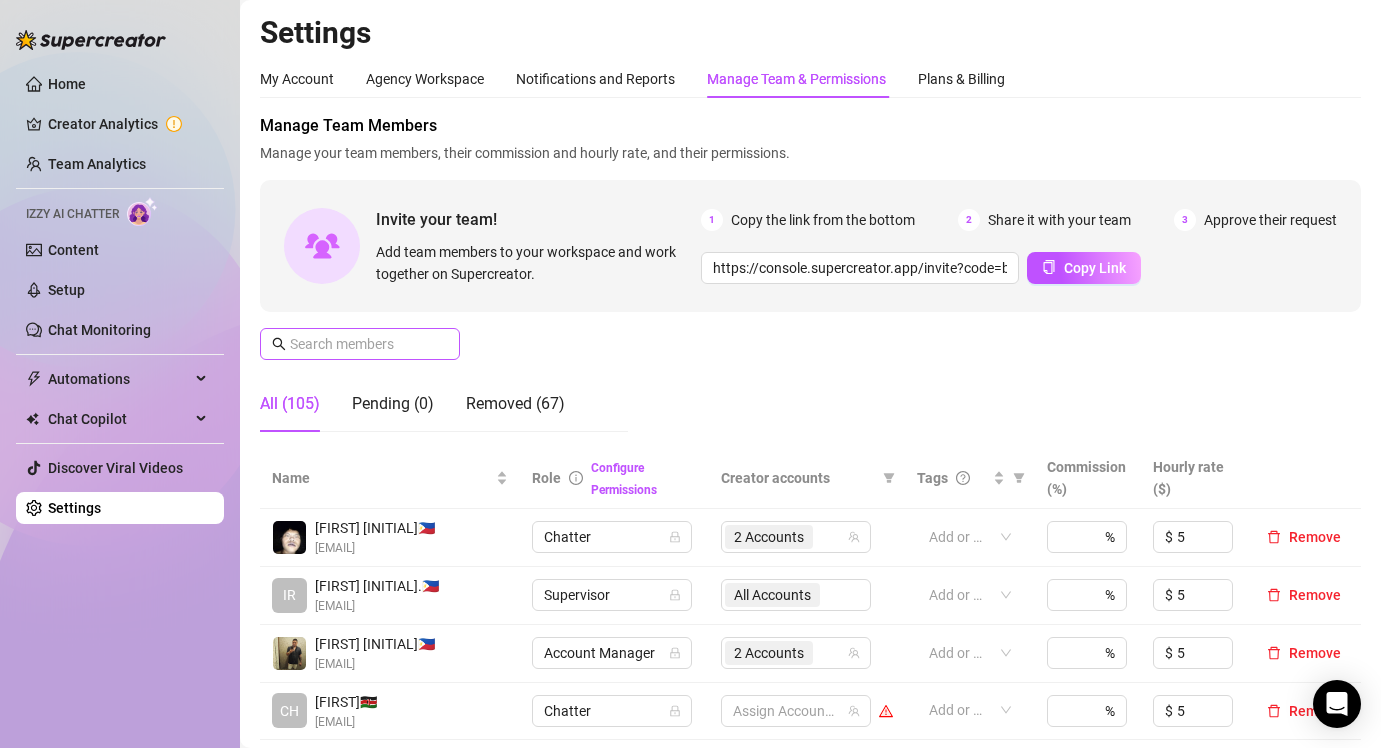 click at bounding box center (360, 344) 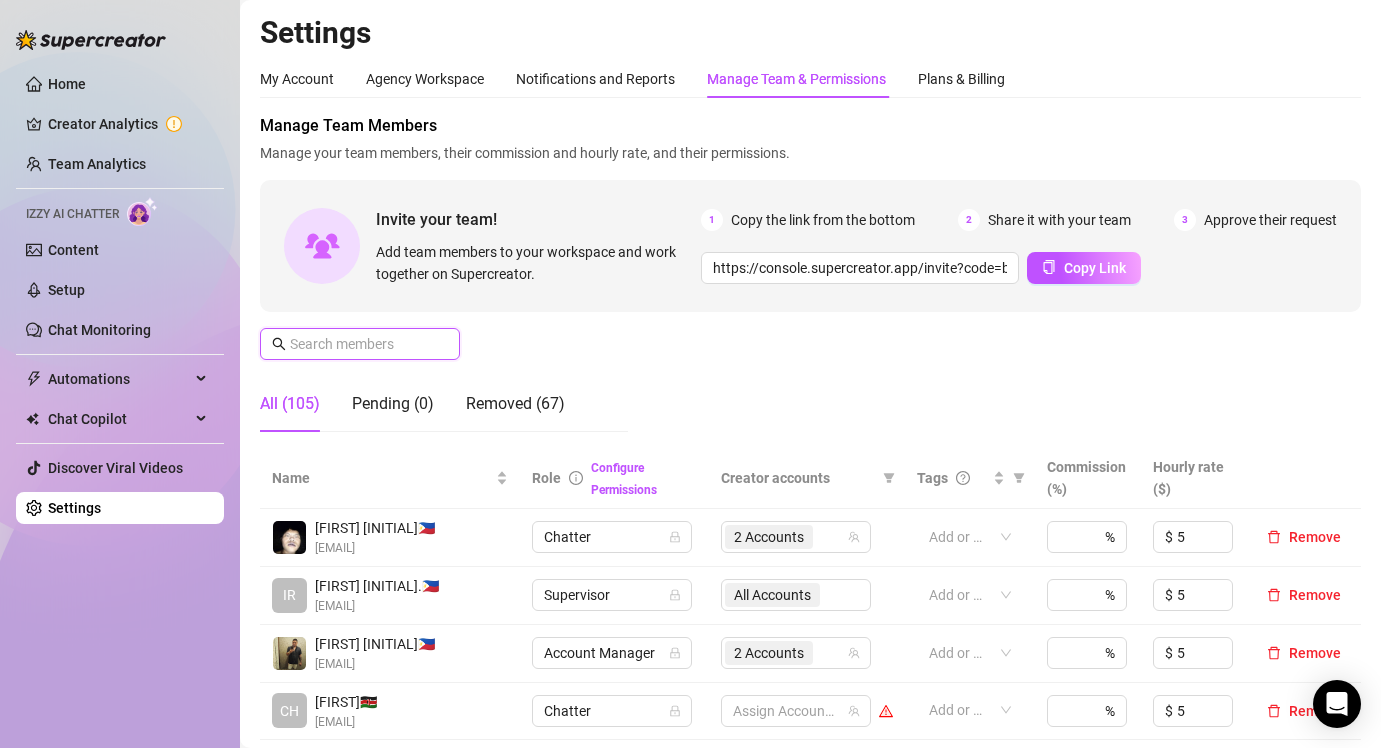 click at bounding box center (361, 344) 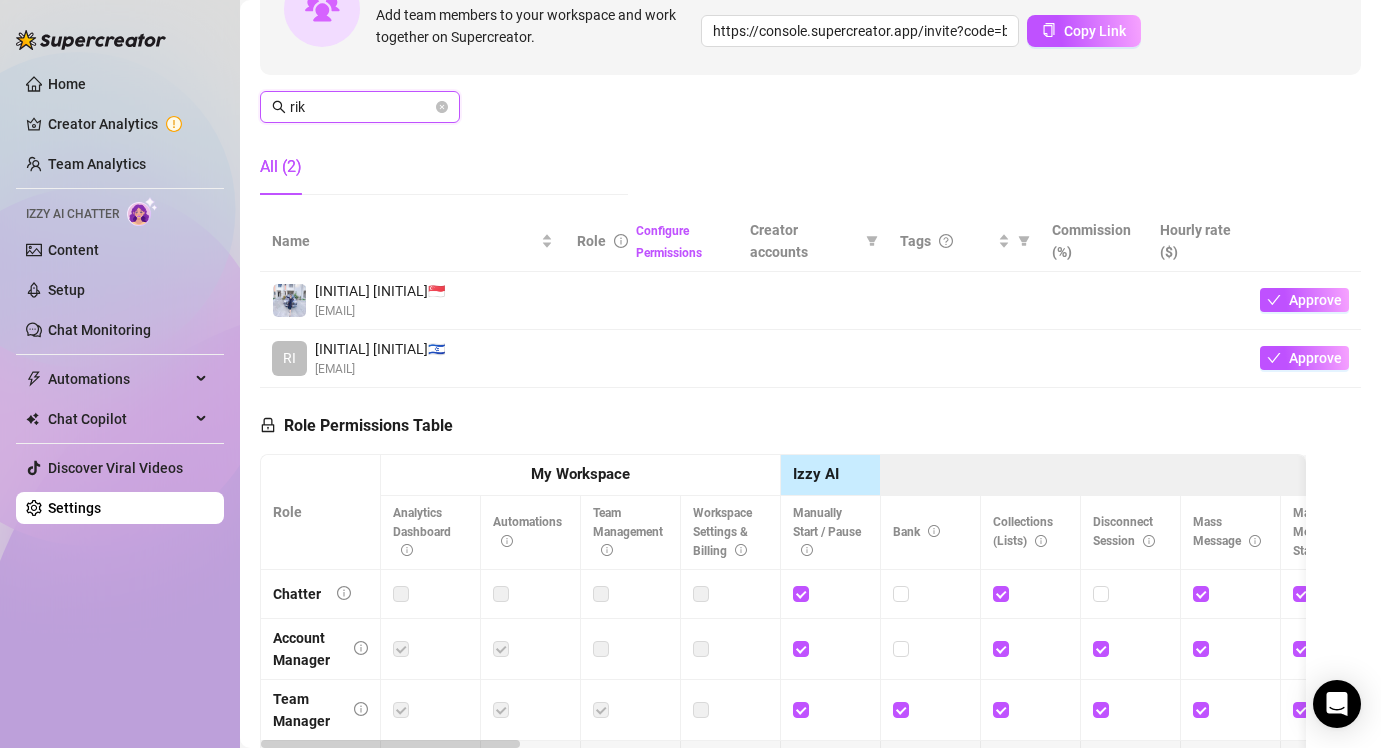 scroll, scrollTop: 257, scrollLeft: 0, axis: vertical 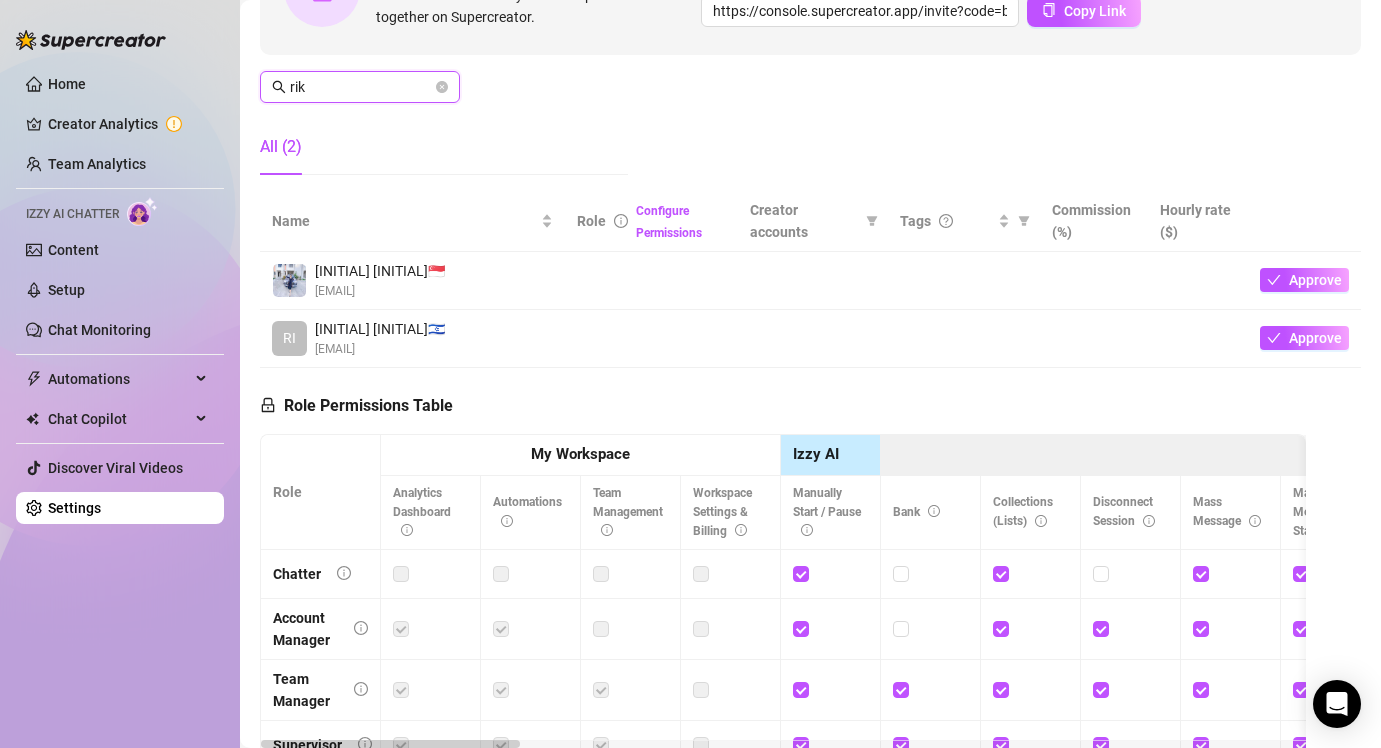 type on "rik" 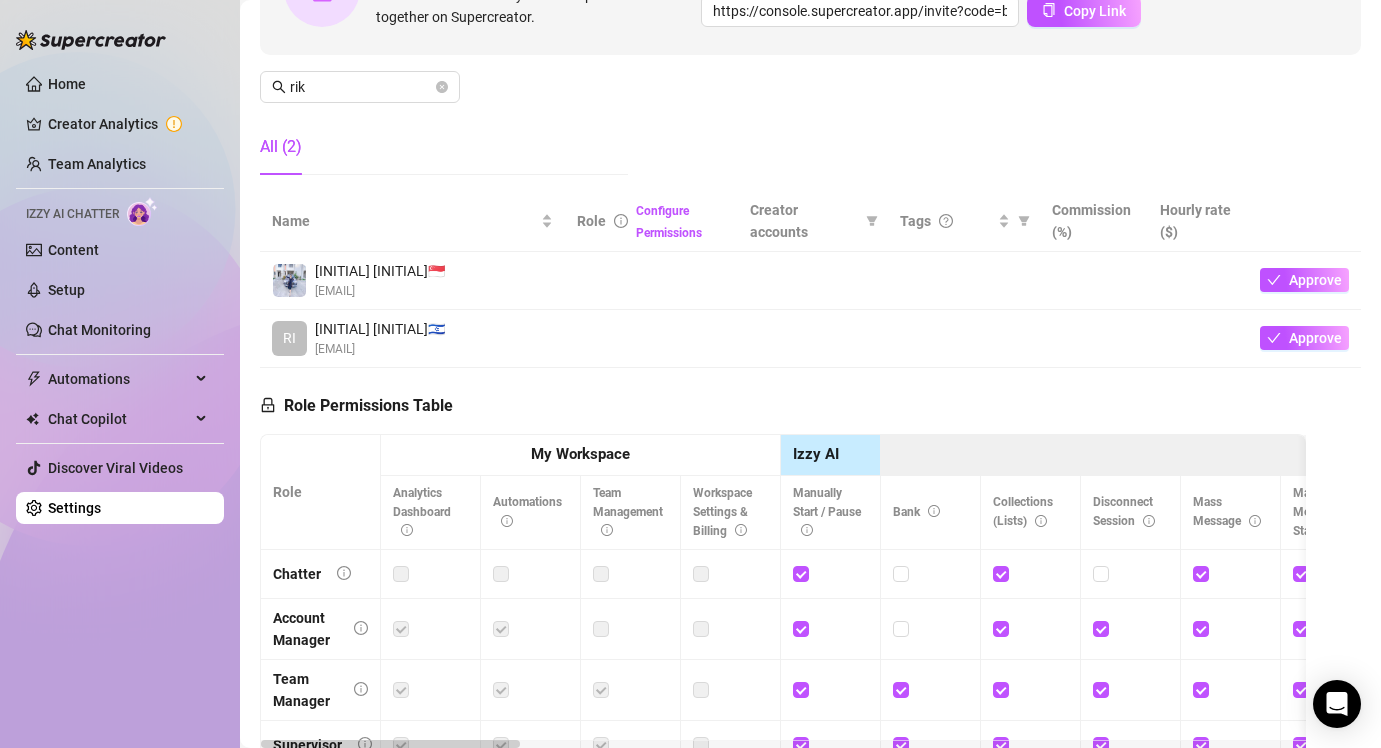 click on "[EMAIL]" at bounding box center (380, 291) 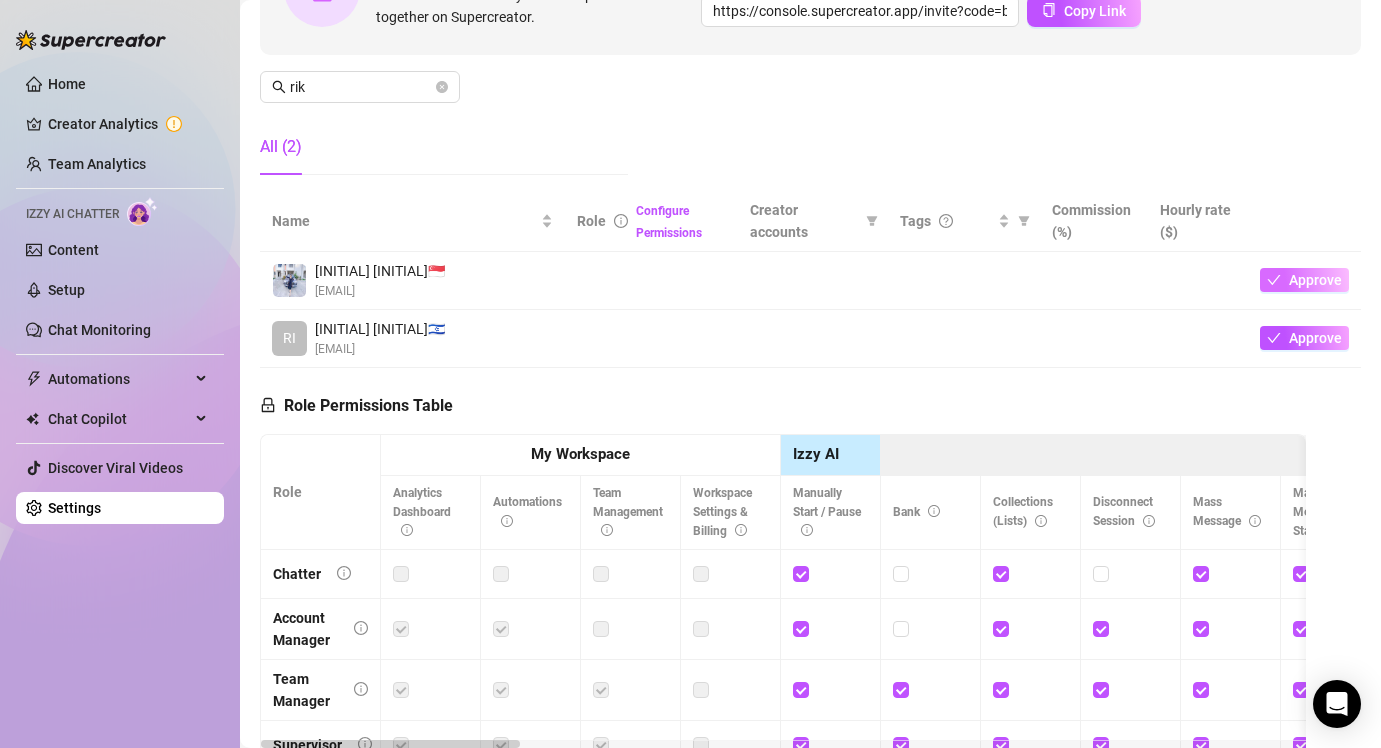 click on "Approve" at bounding box center (1304, 280) 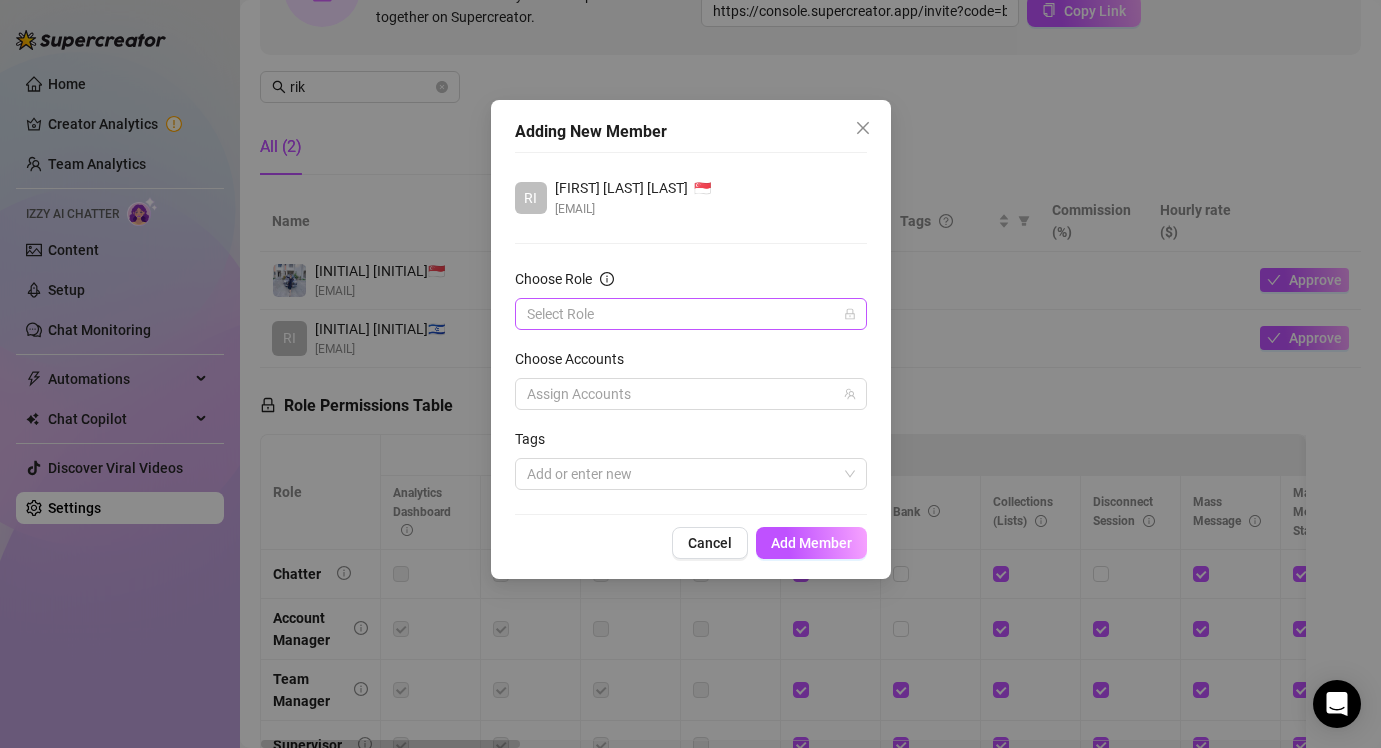 click on "Choose Role" at bounding box center (682, 314) 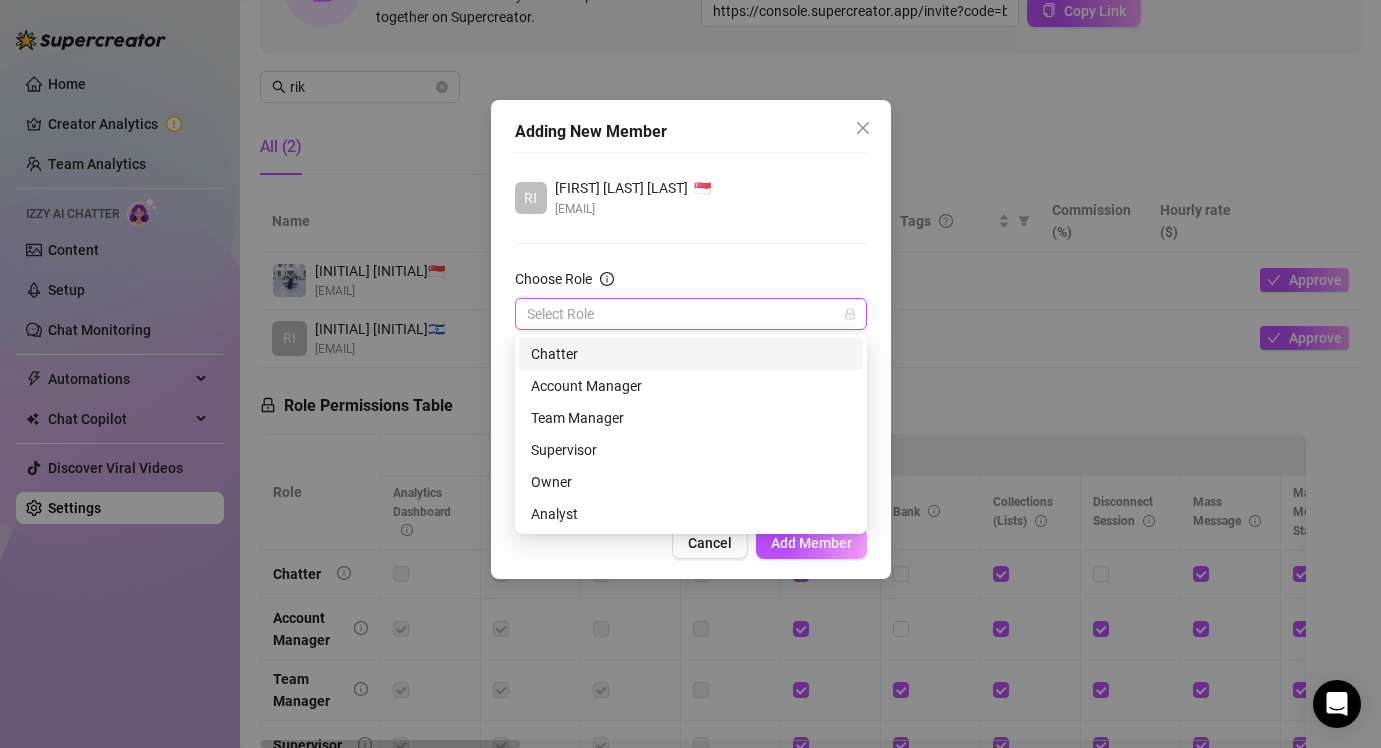 click on "Chatter" at bounding box center [691, 354] 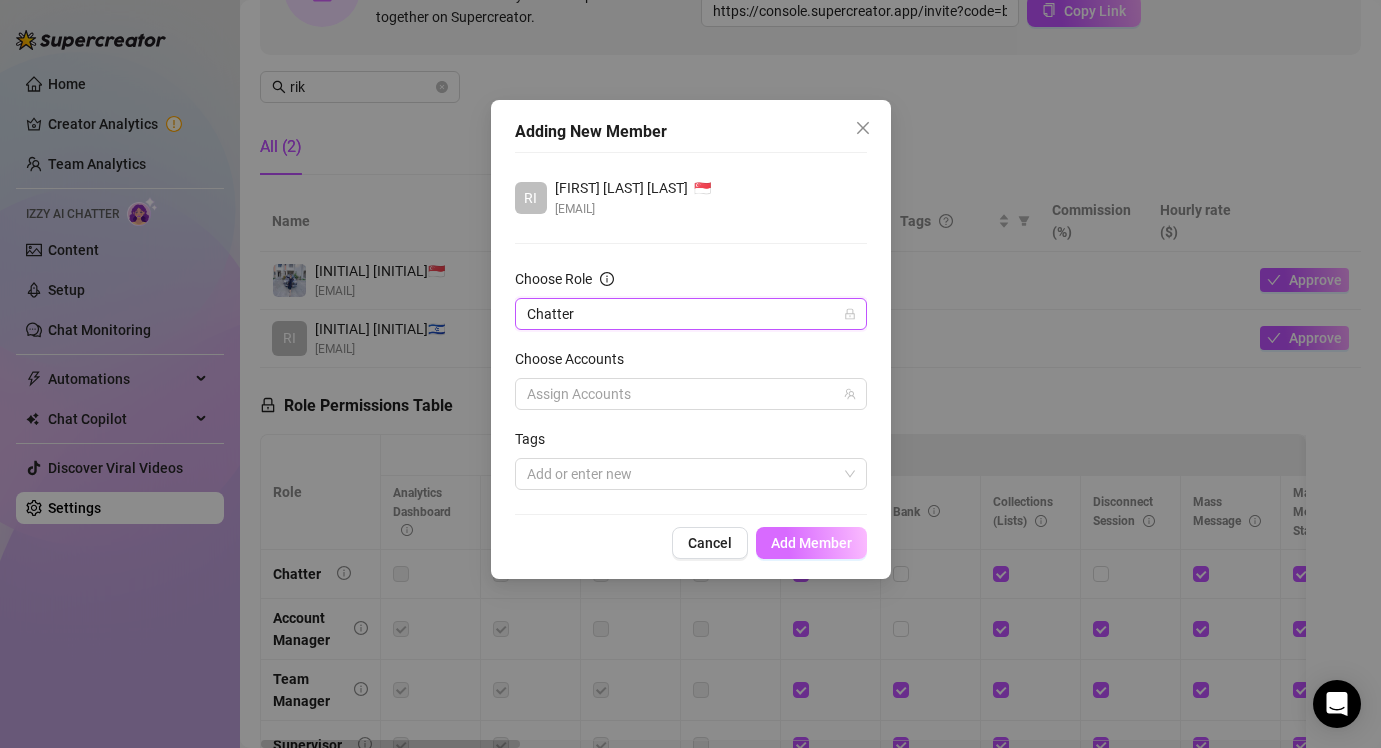 click on "Add Member" at bounding box center [811, 543] 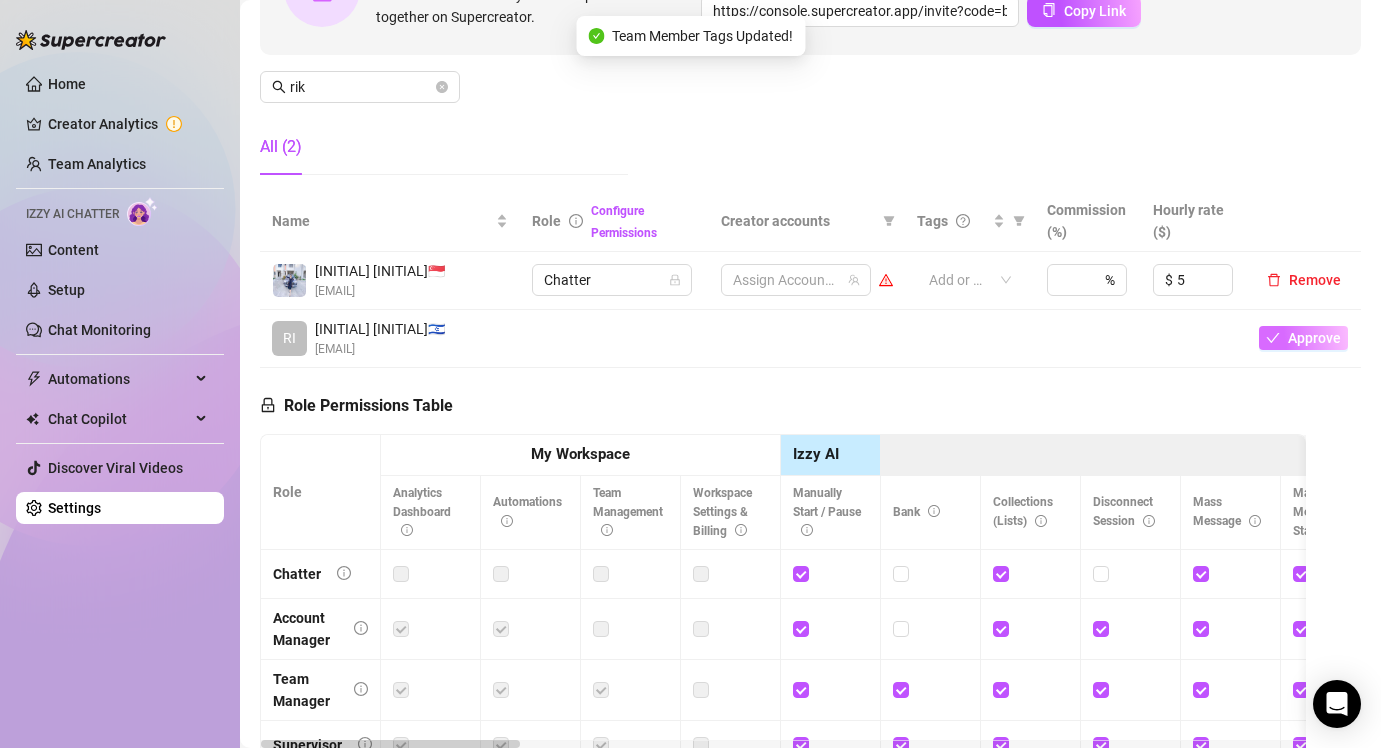 click on "Approve" at bounding box center [1314, 338] 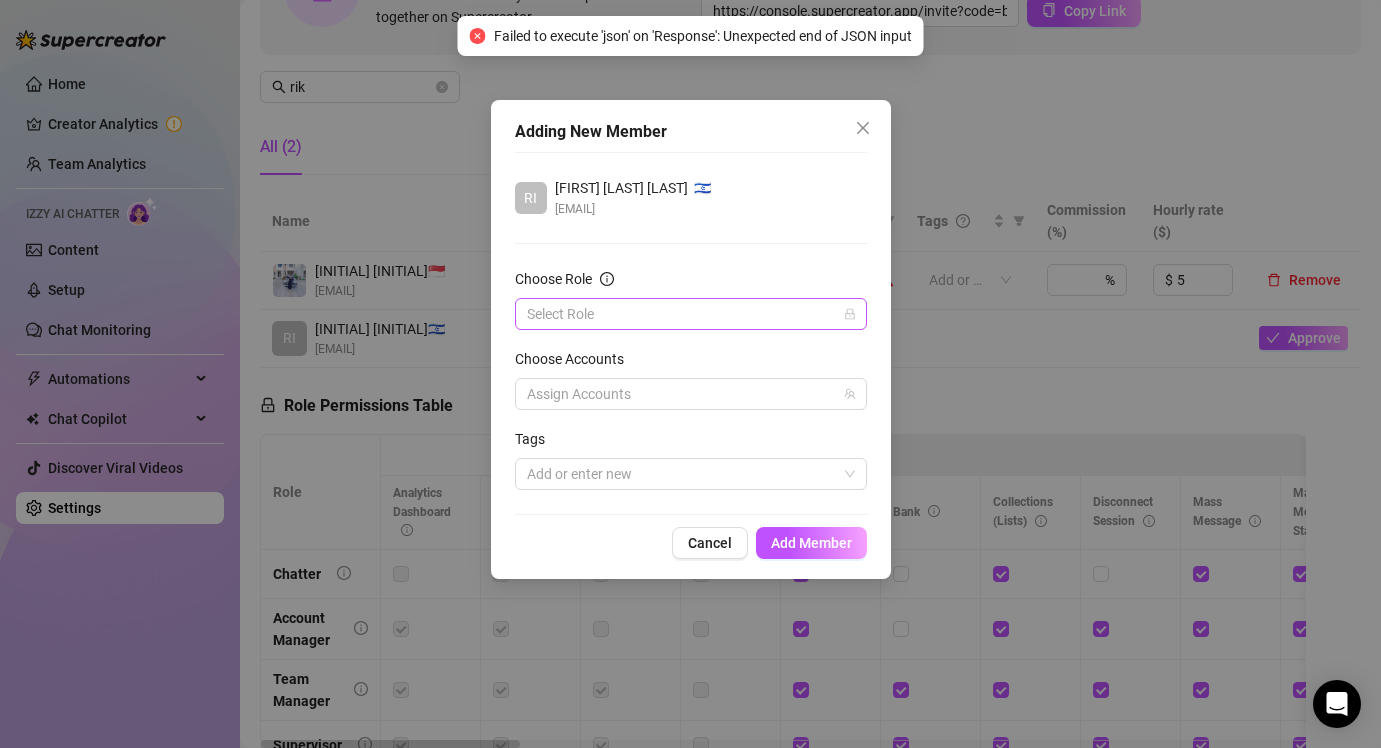 click on "Choose Role" at bounding box center [682, 314] 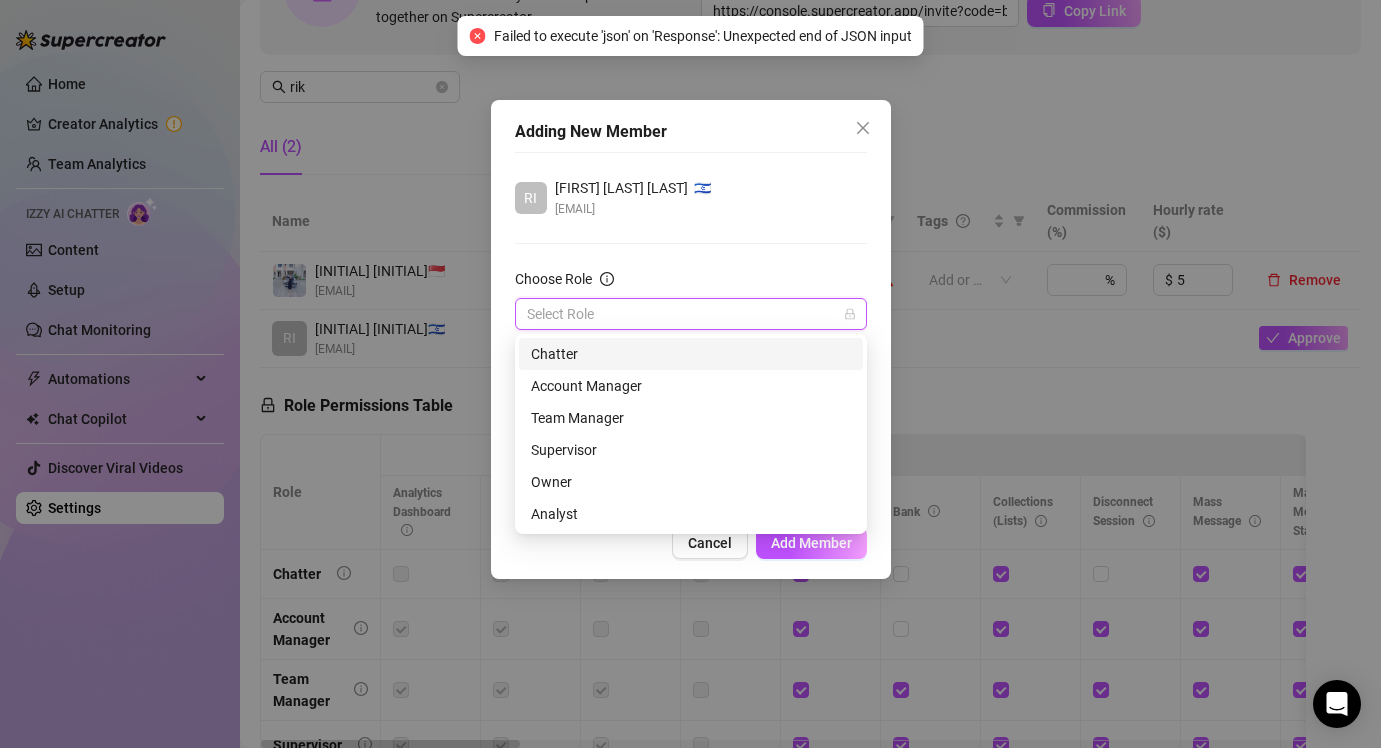 click on "Chatter" at bounding box center (691, 354) 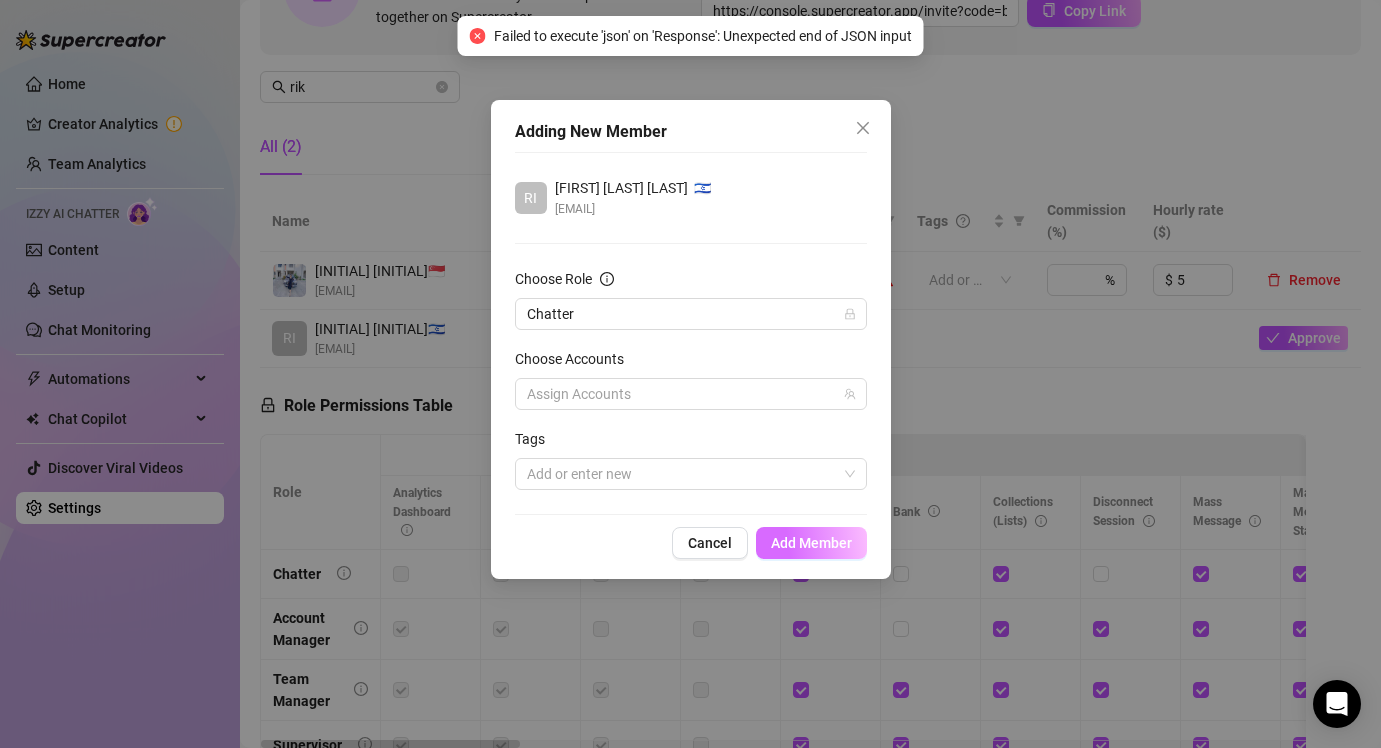 click on "Add Member" at bounding box center (811, 543) 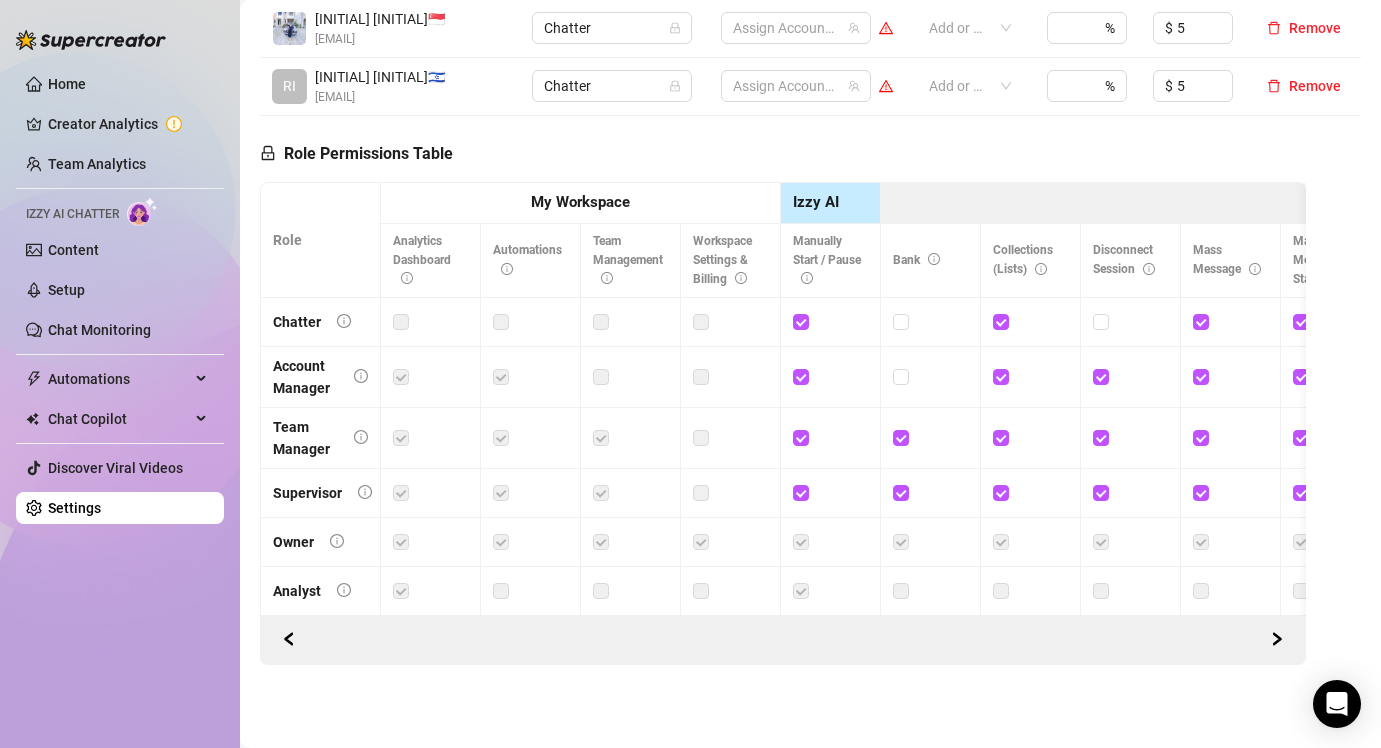 scroll, scrollTop: 39, scrollLeft: 0, axis: vertical 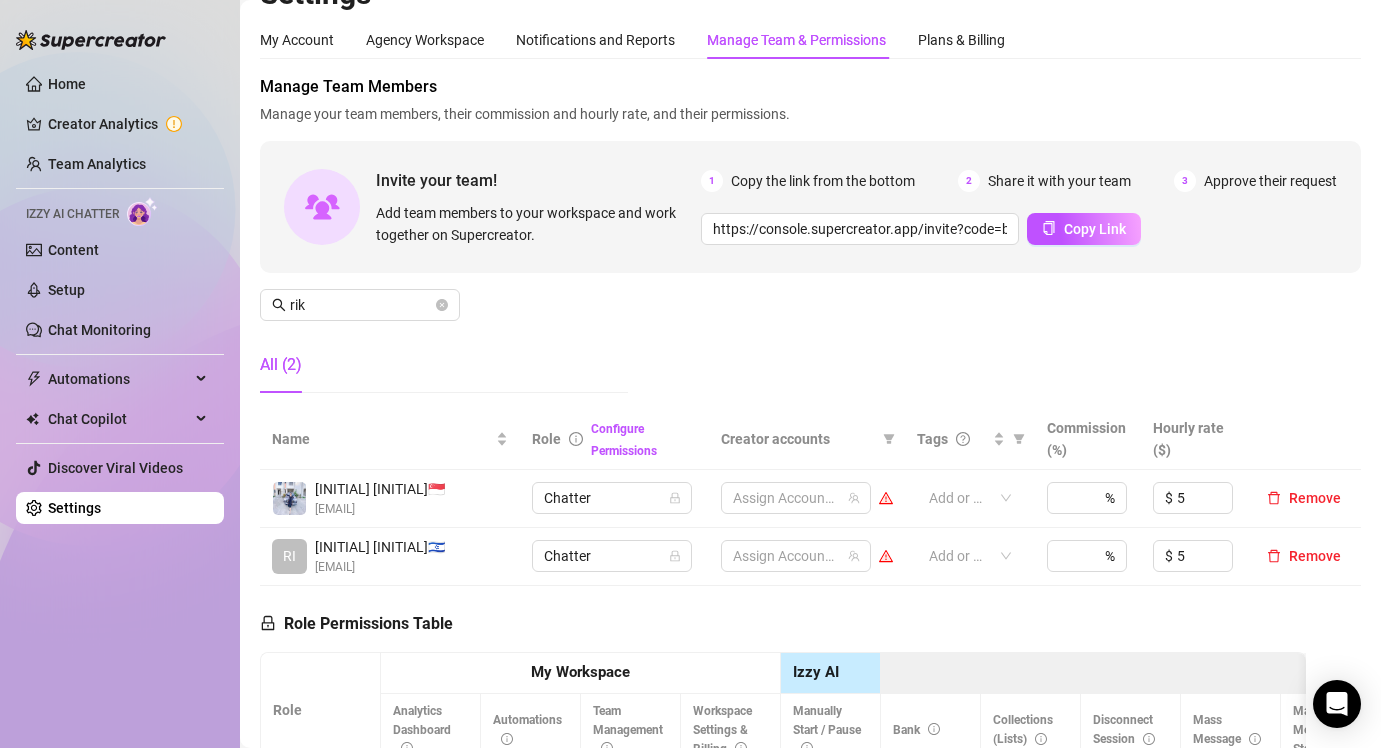 click on "[FIRST] [INITIAL] 🇸🇬" at bounding box center (380, 489) 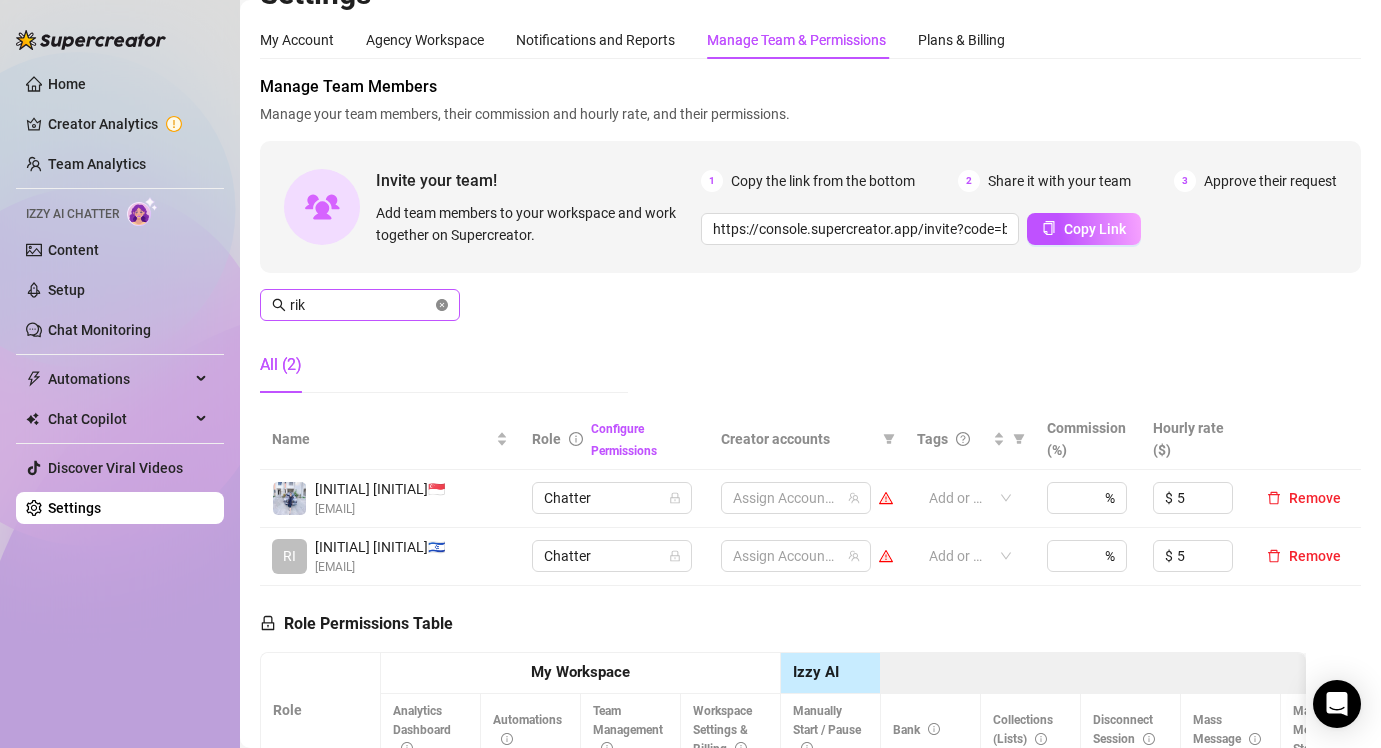 click 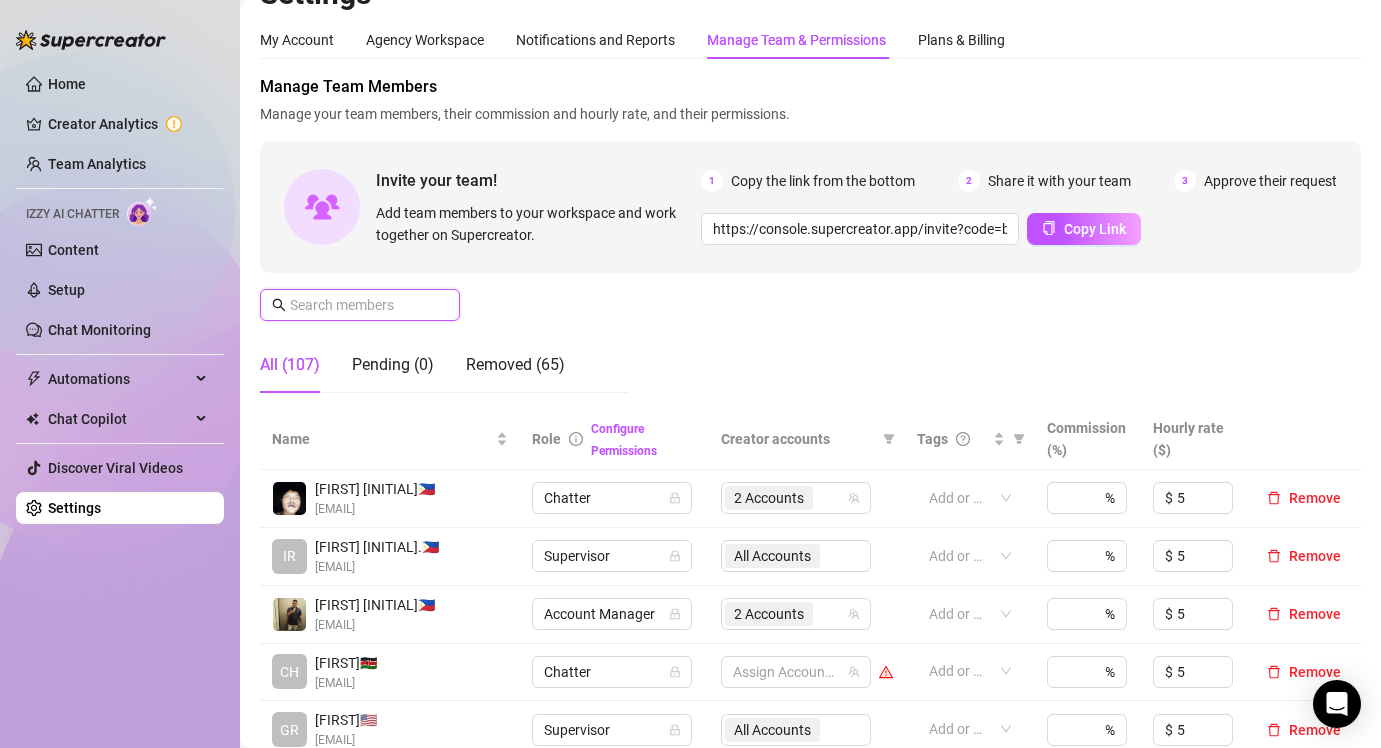 type on "," 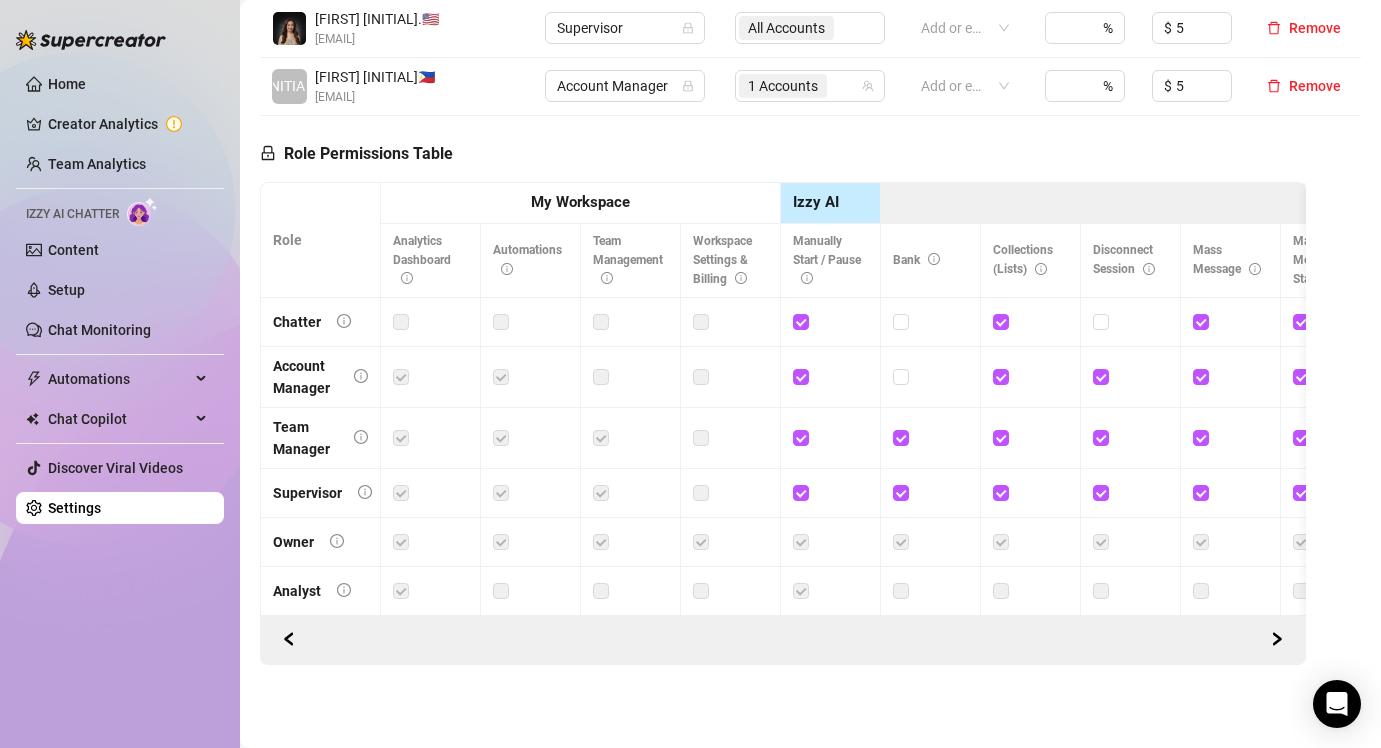 scroll, scrollTop: 0, scrollLeft: 0, axis: both 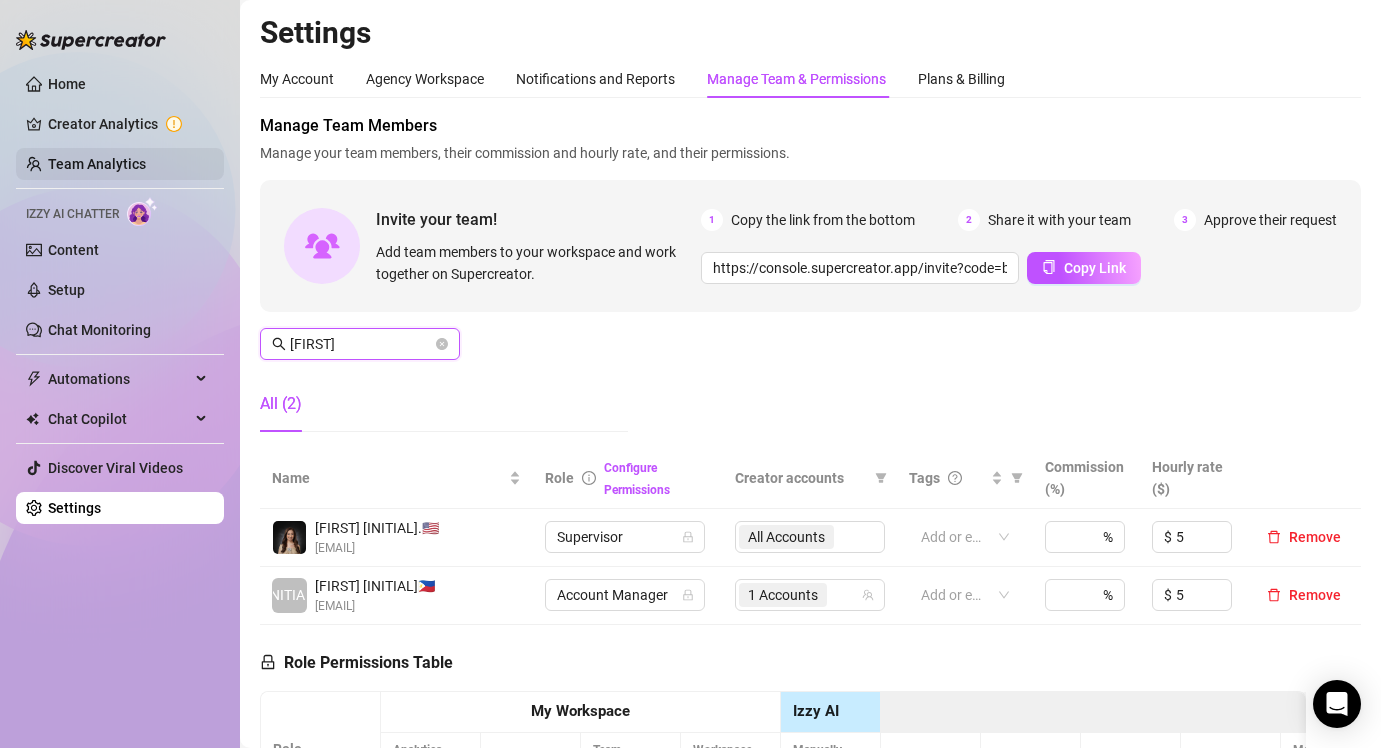 type on "[FIRST]" 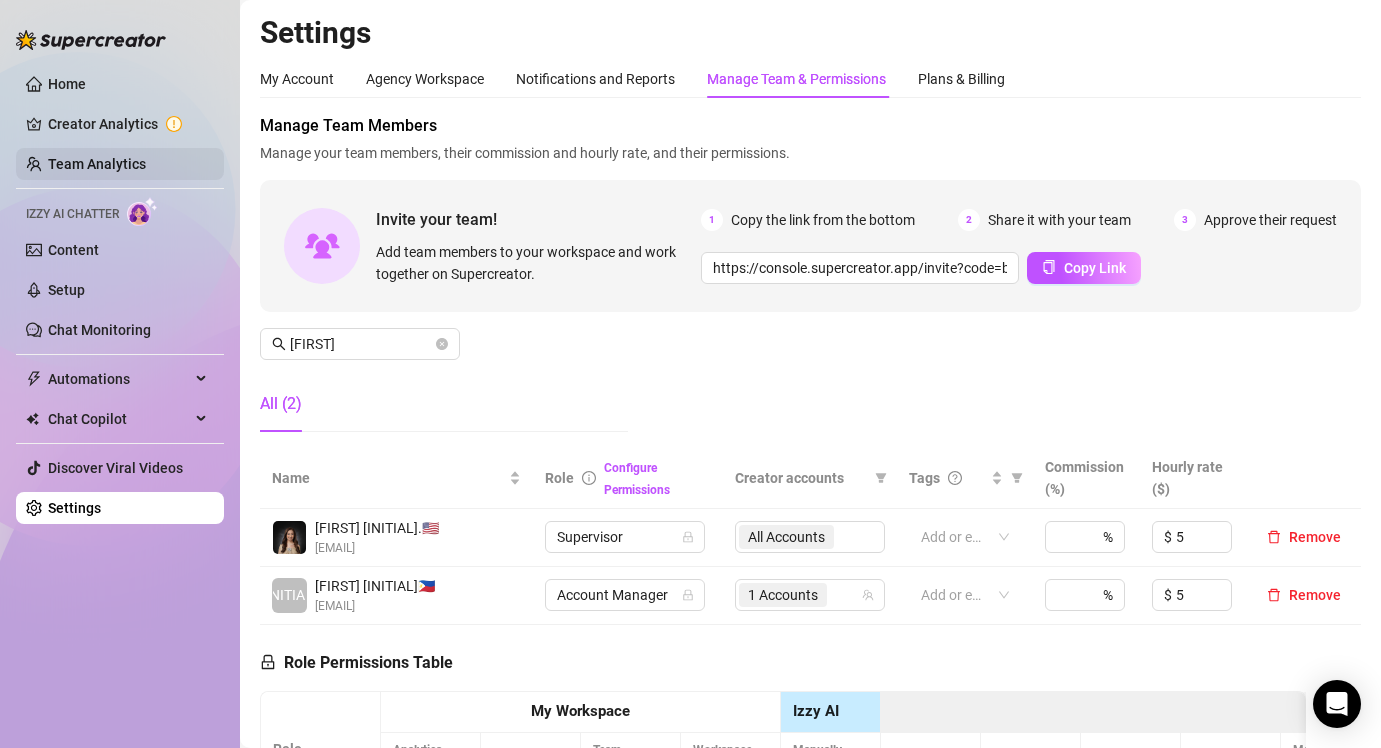 click on "Team Analytics" at bounding box center [97, 164] 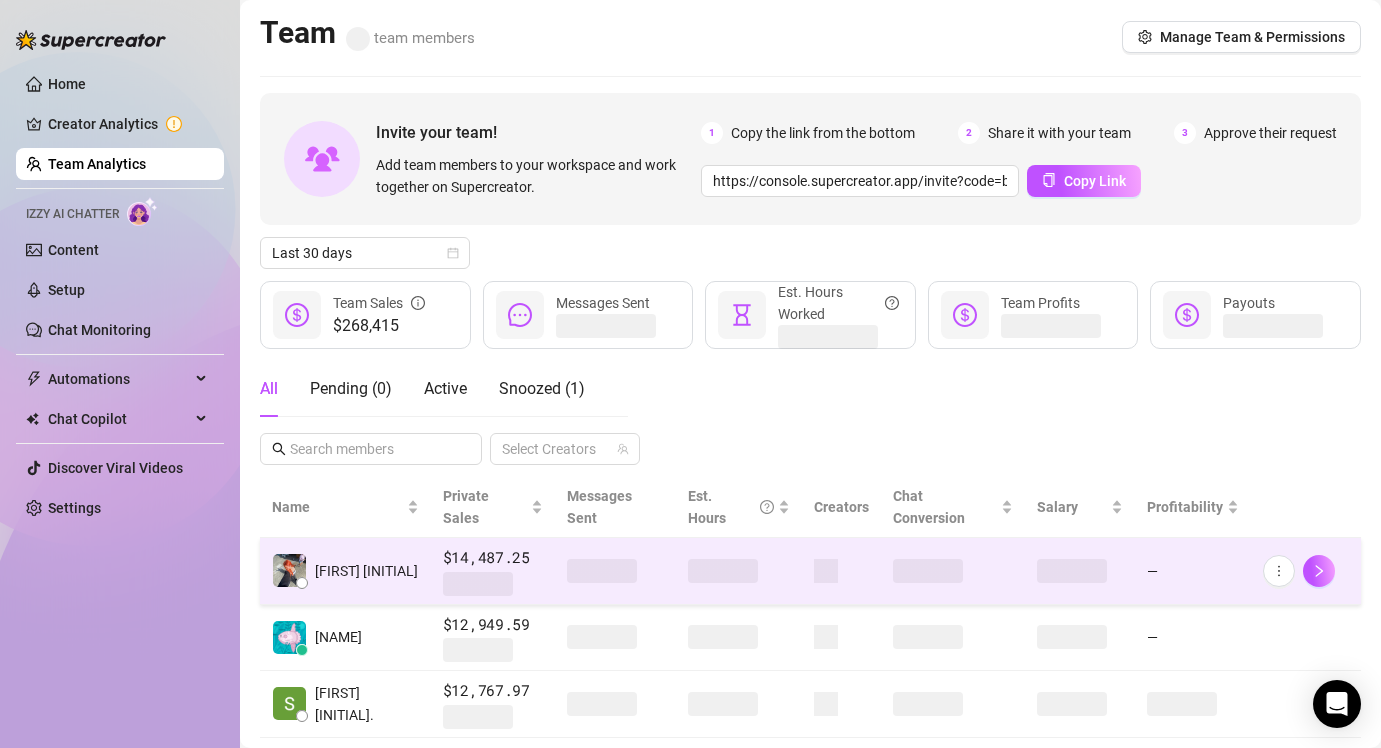 click on "[FIRST] [INITIAL]" at bounding box center [345, 571] 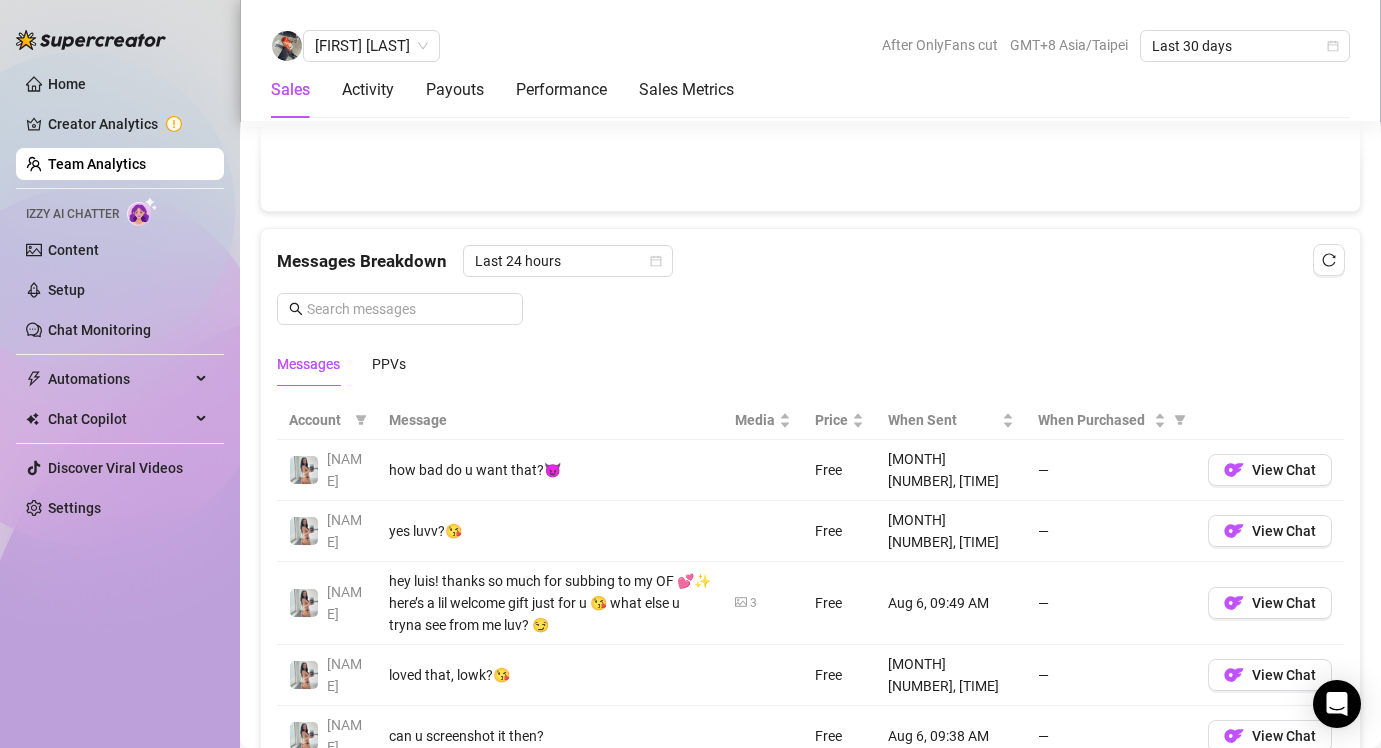 scroll, scrollTop: 1193, scrollLeft: 0, axis: vertical 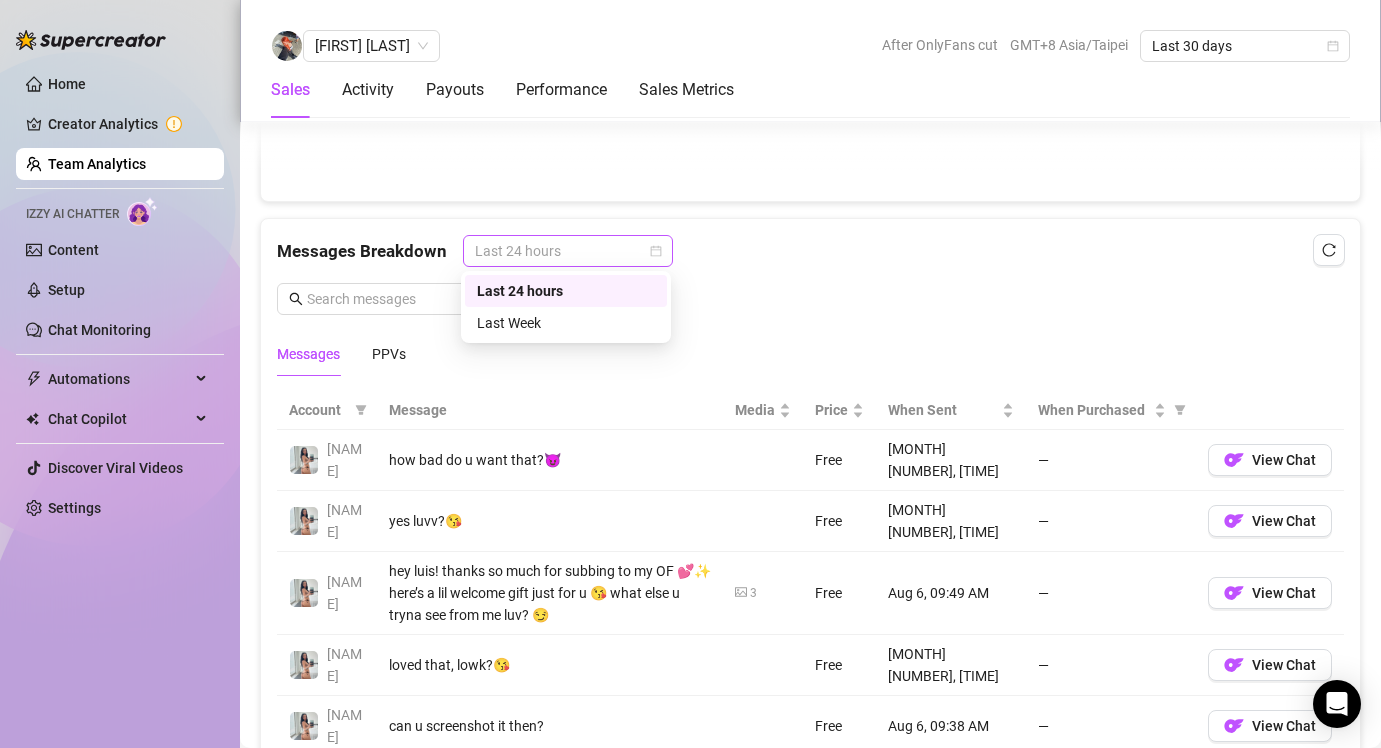 click on "Last 24 hours" at bounding box center (568, 251) 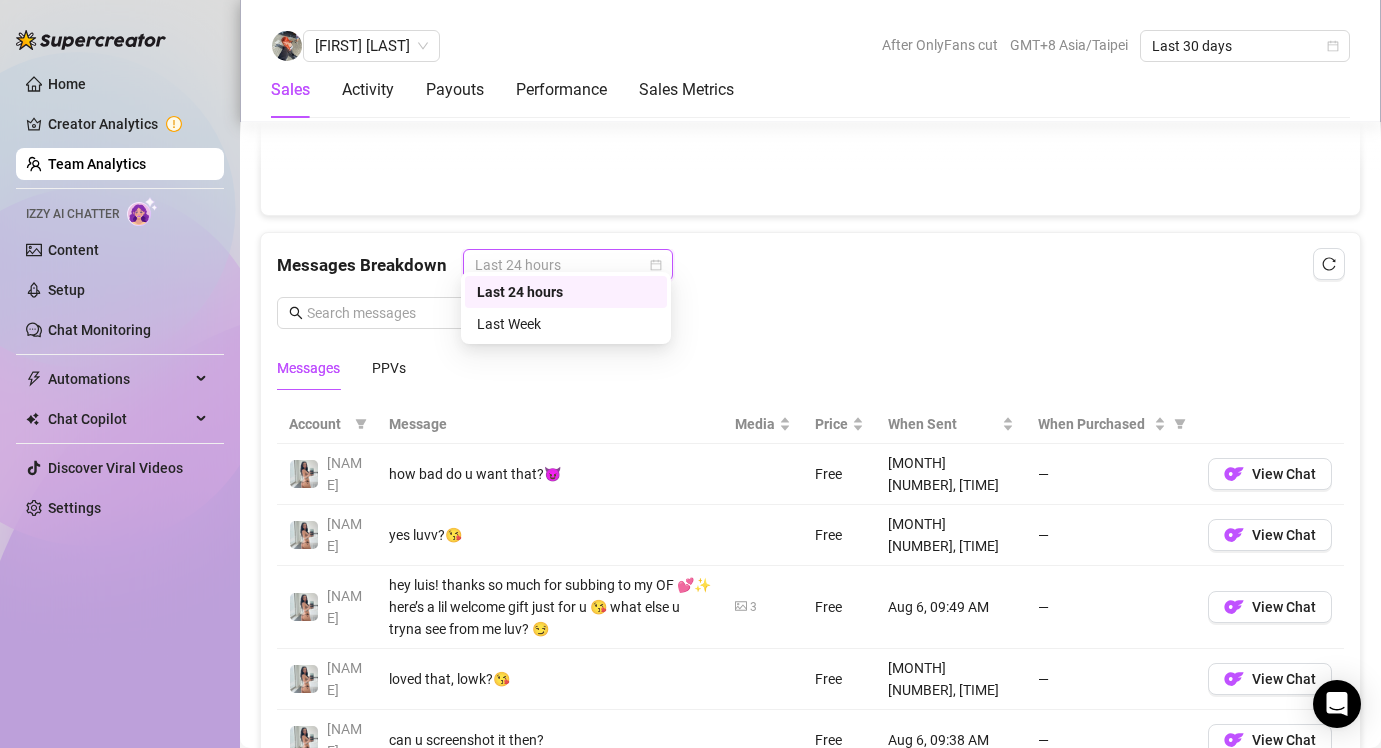 scroll, scrollTop: 1206, scrollLeft: 0, axis: vertical 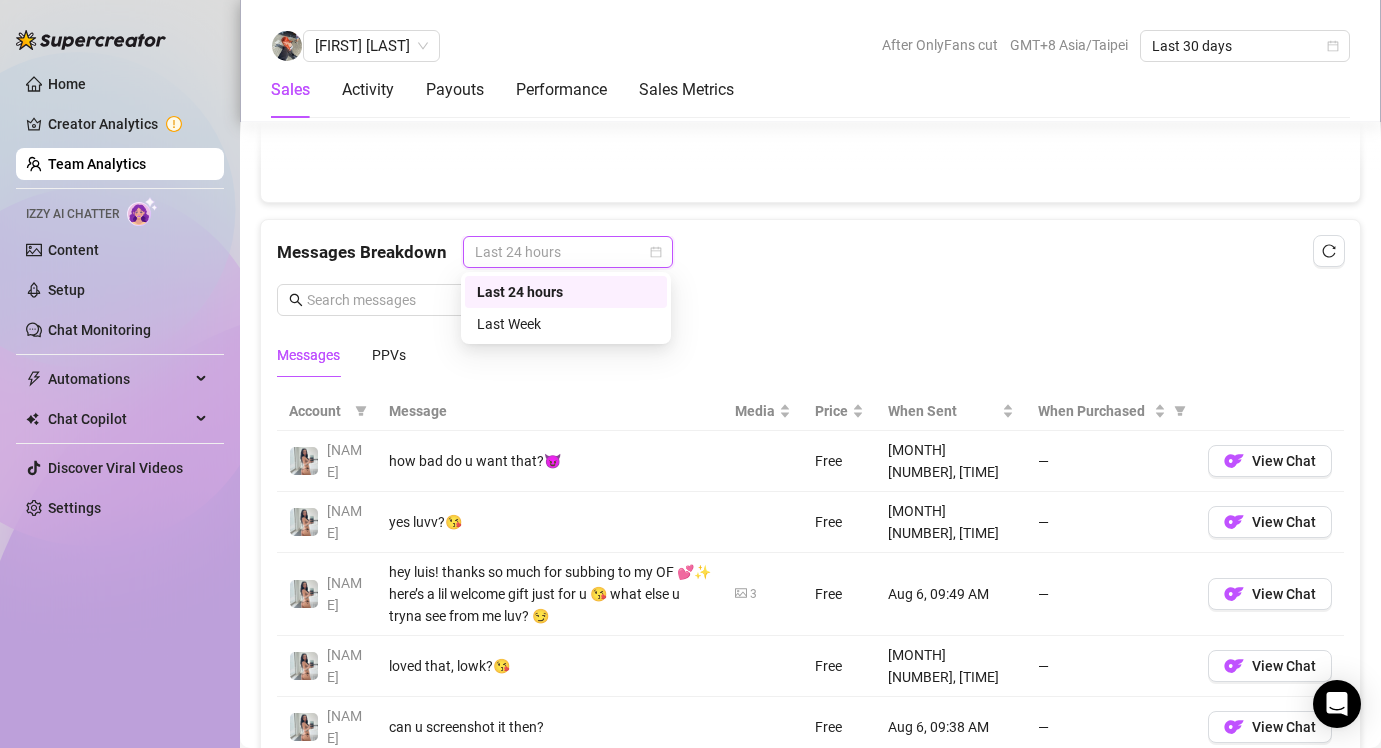 click 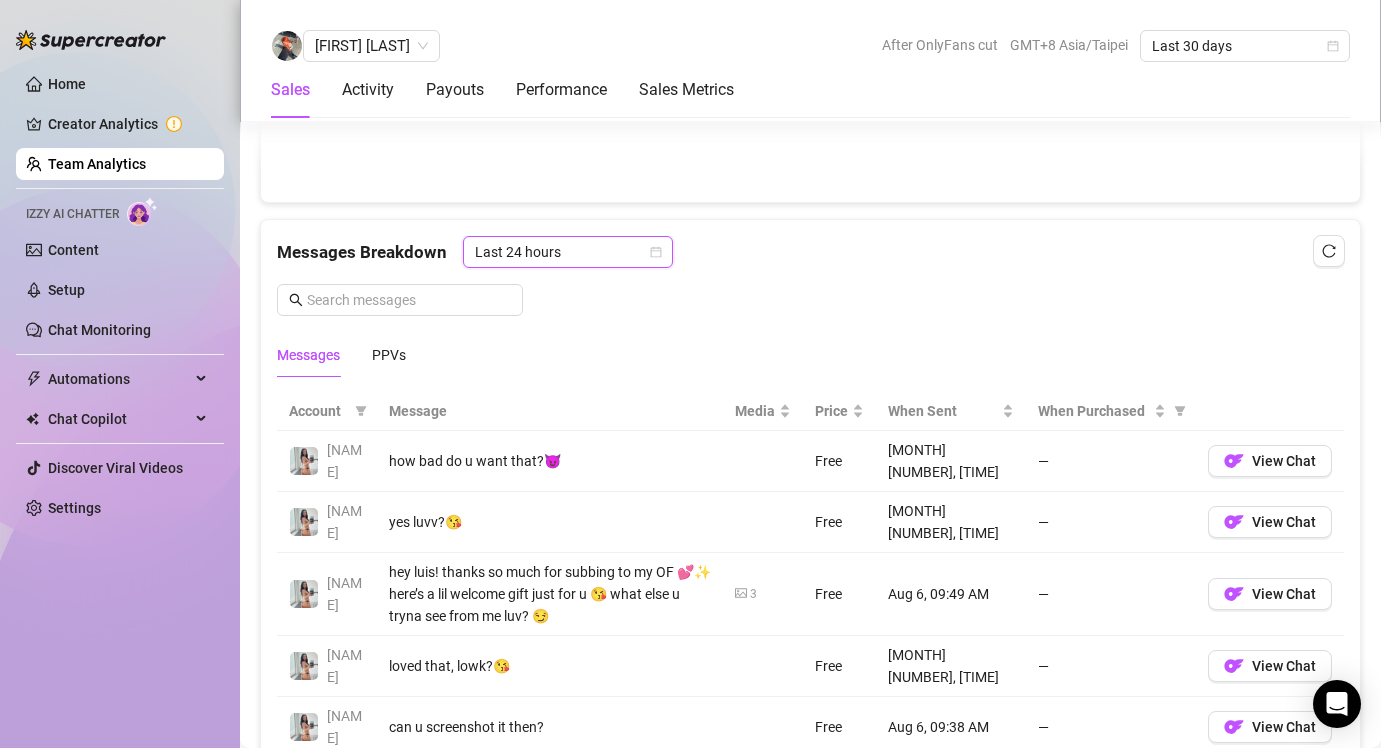 click 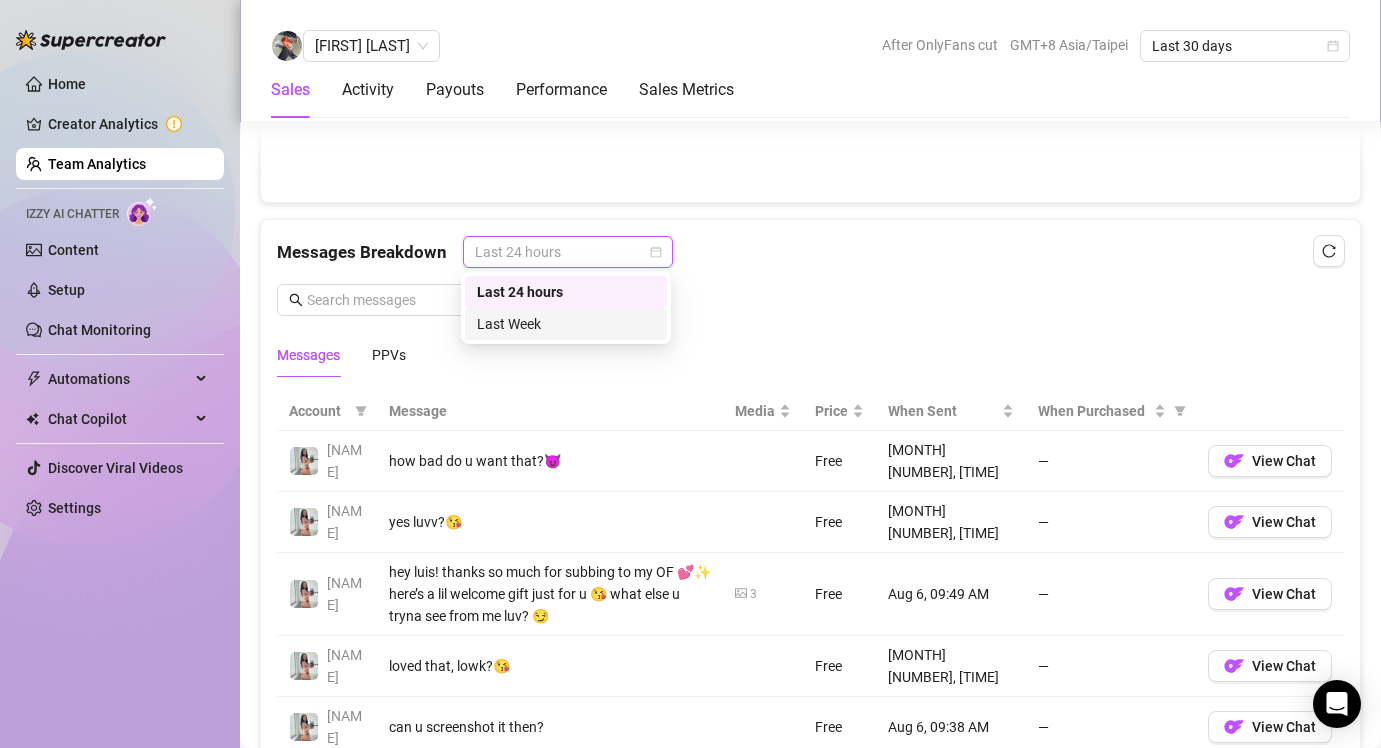 click on "Last Week" at bounding box center (566, 324) 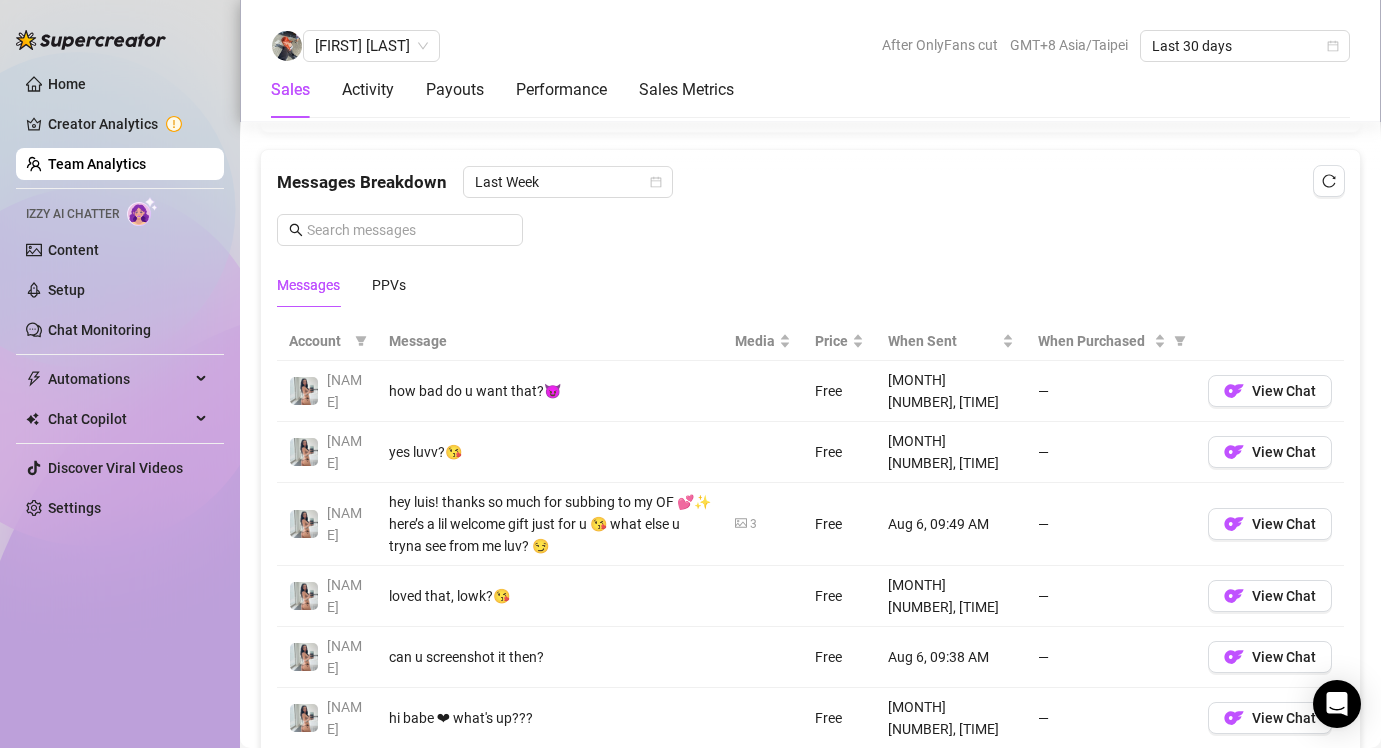 scroll, scrollTop: 1264, scrollLeft: 0, axis: vertical 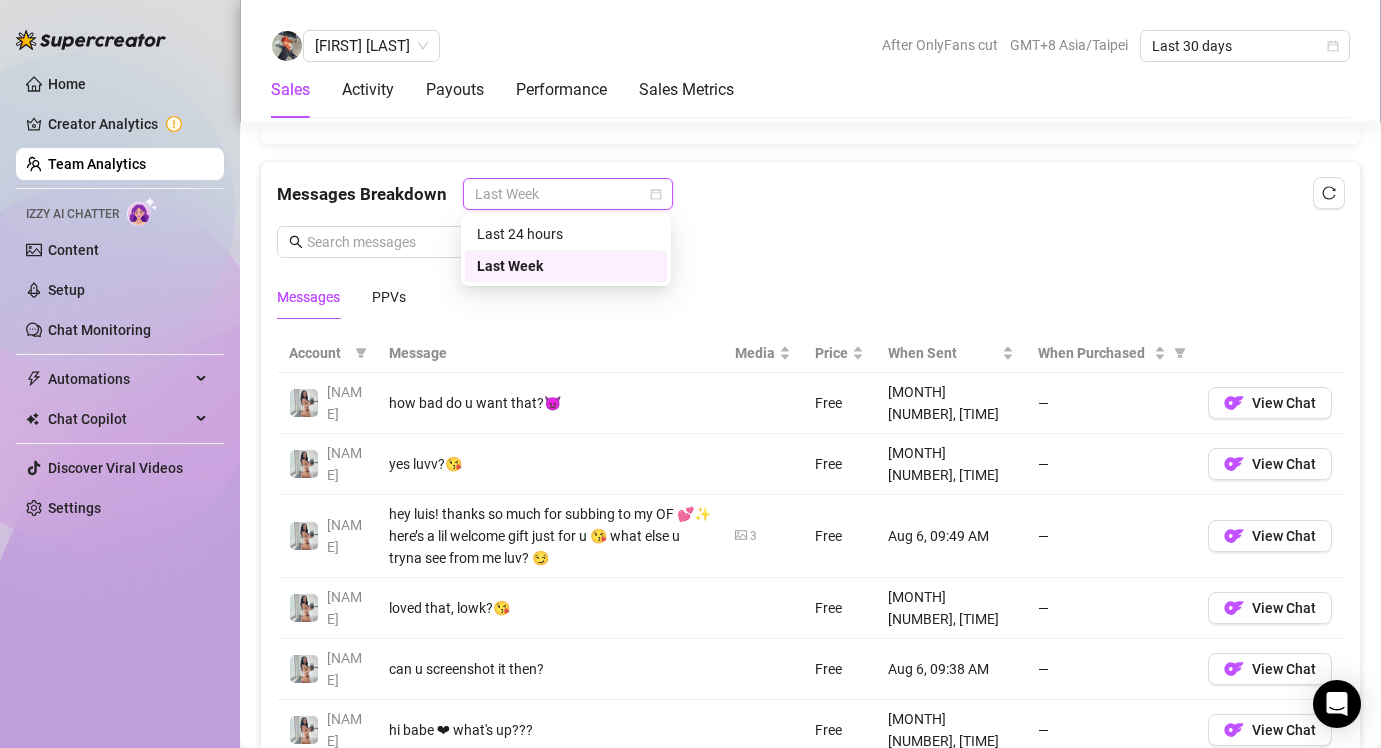 click on "Last Week" at bounding box center [568, 194] 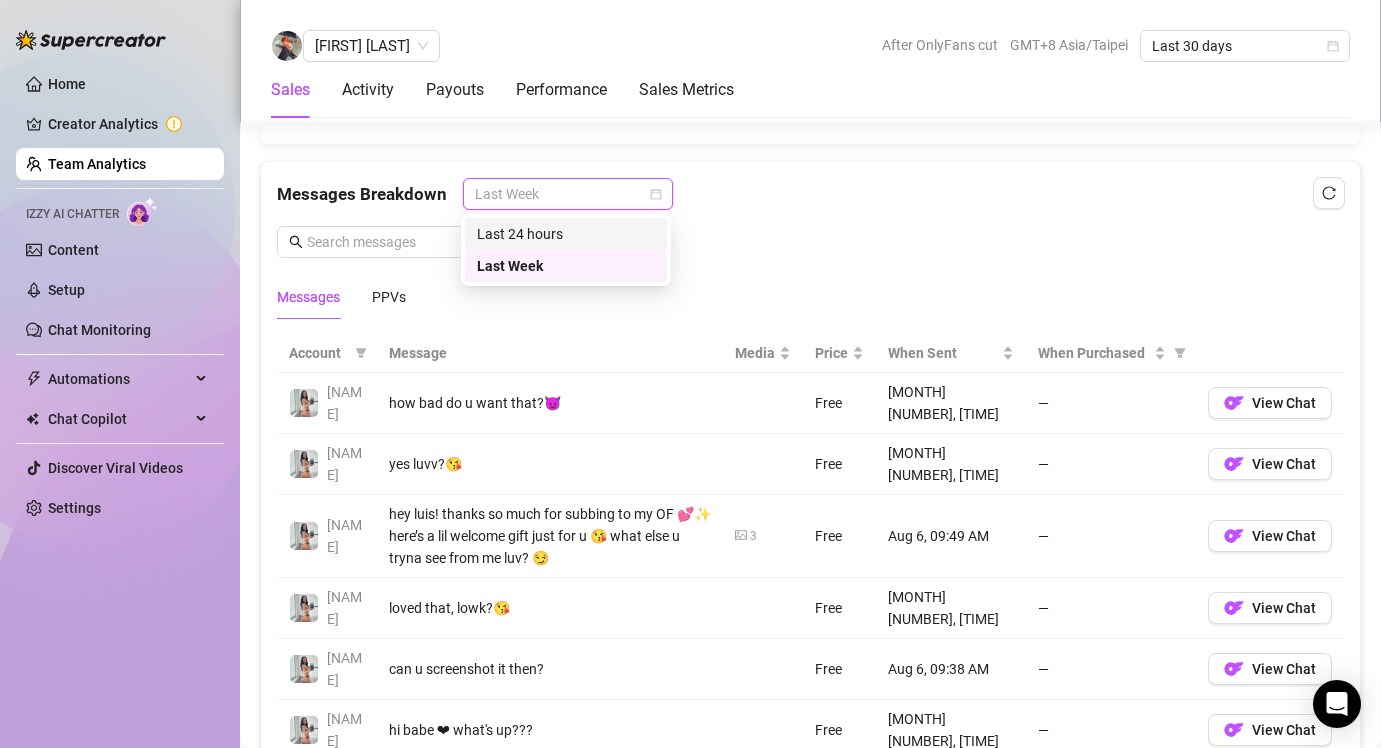 click on "Messages Breakdown Last Week Messages PPVs" at bounding box center [810, 248] 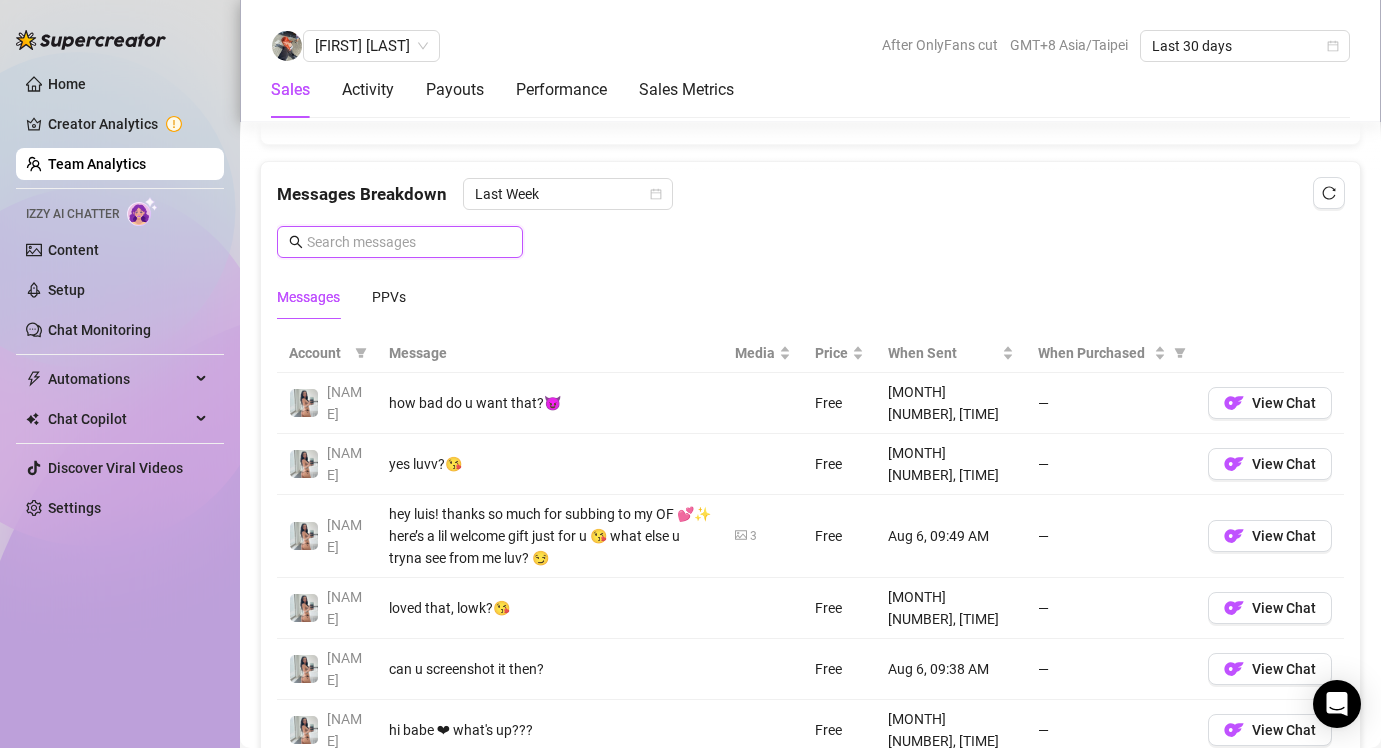click at bounding box center (409, 242) 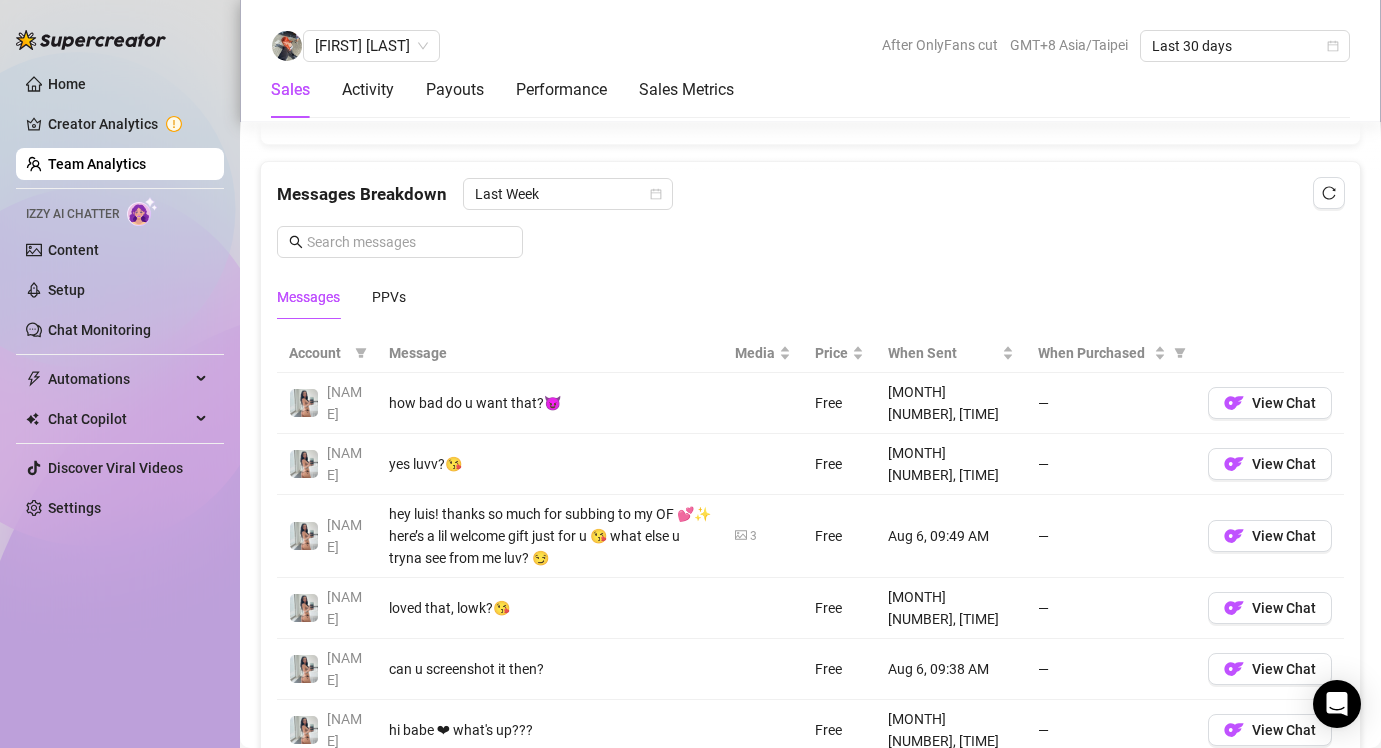 click on "Messages PPVs" at bounding box center (810, 297) 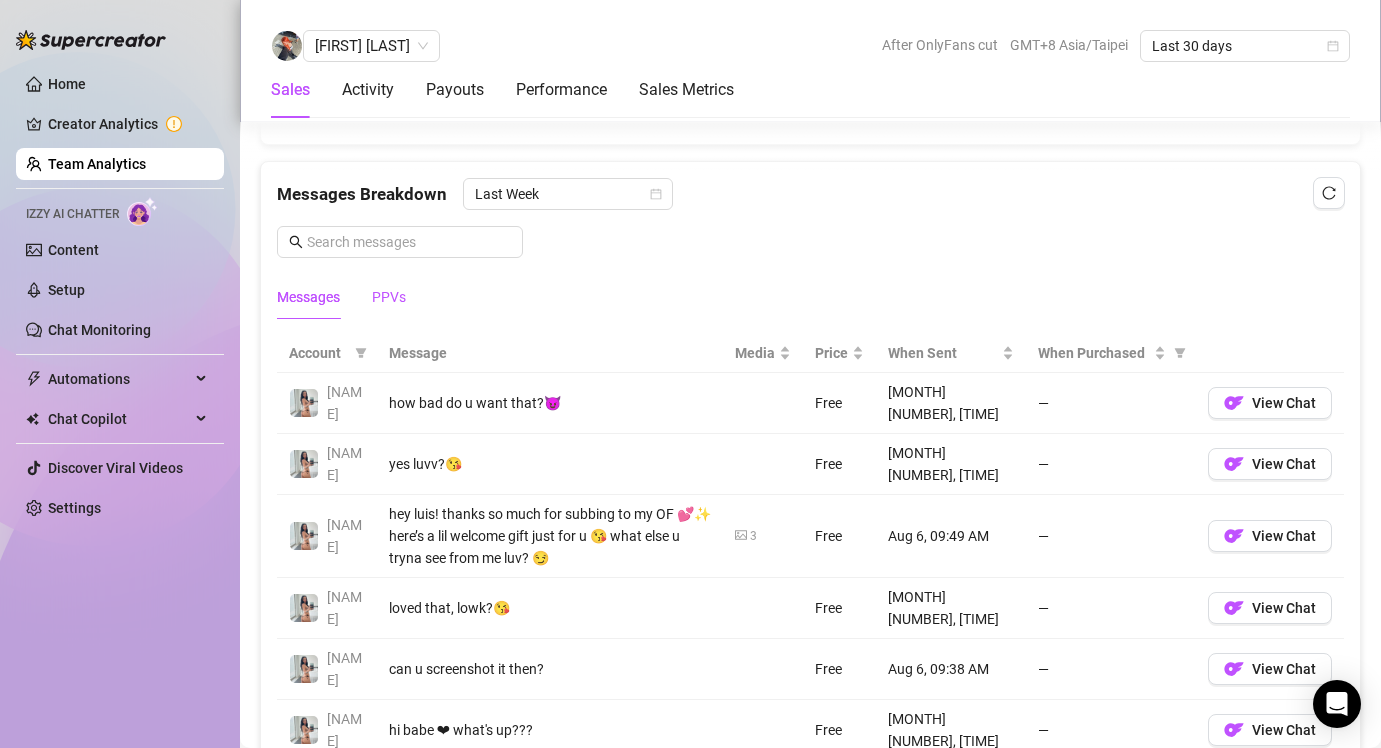 click on "PPVs" at bounding box center (389, 297) 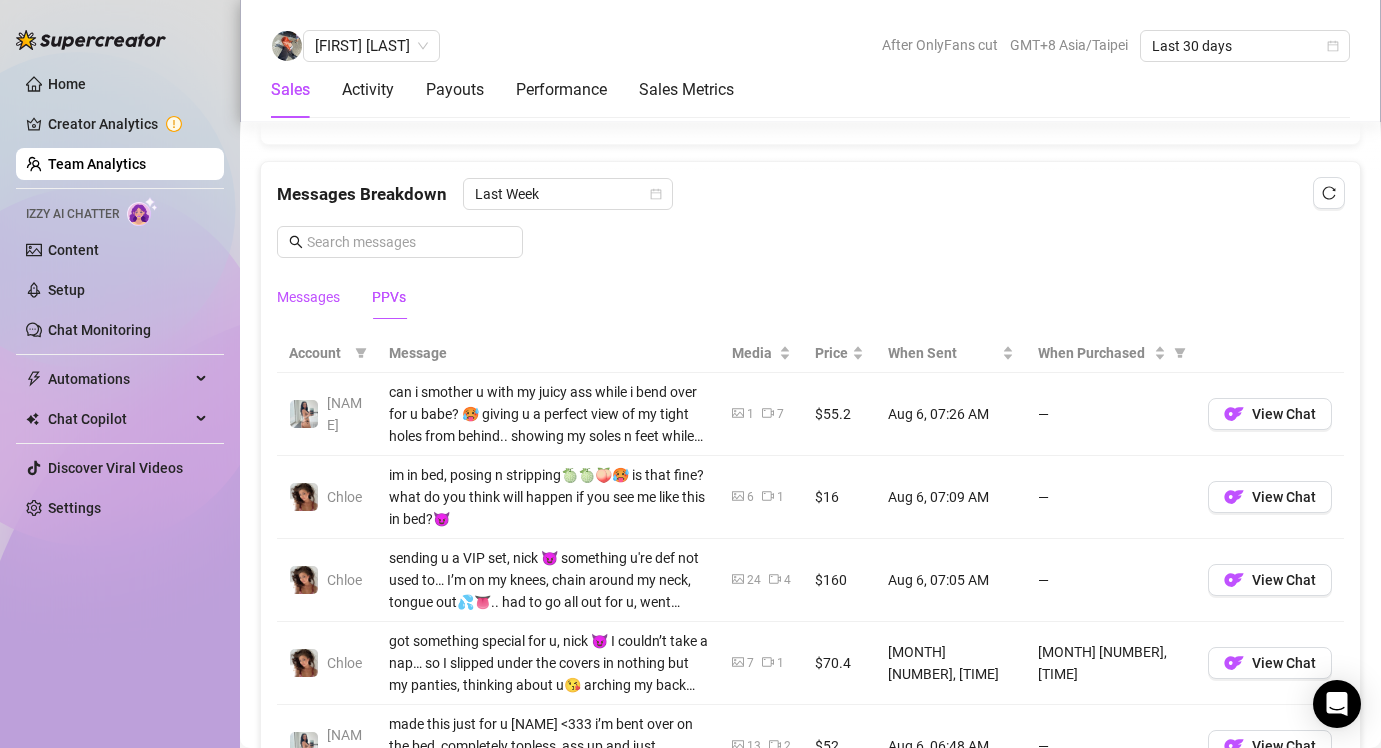 click on "Messages" at bounding box center (308, 297) 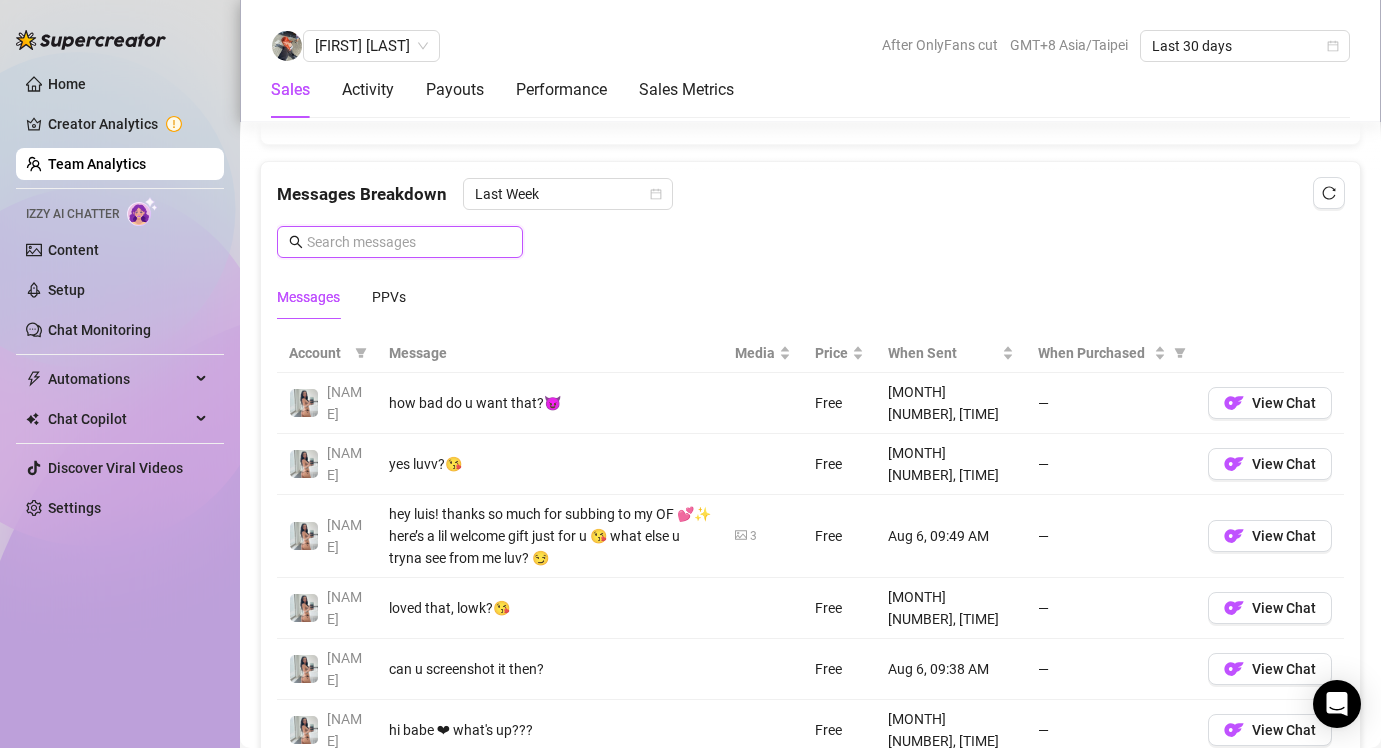 click at bounding box center [409, 242] 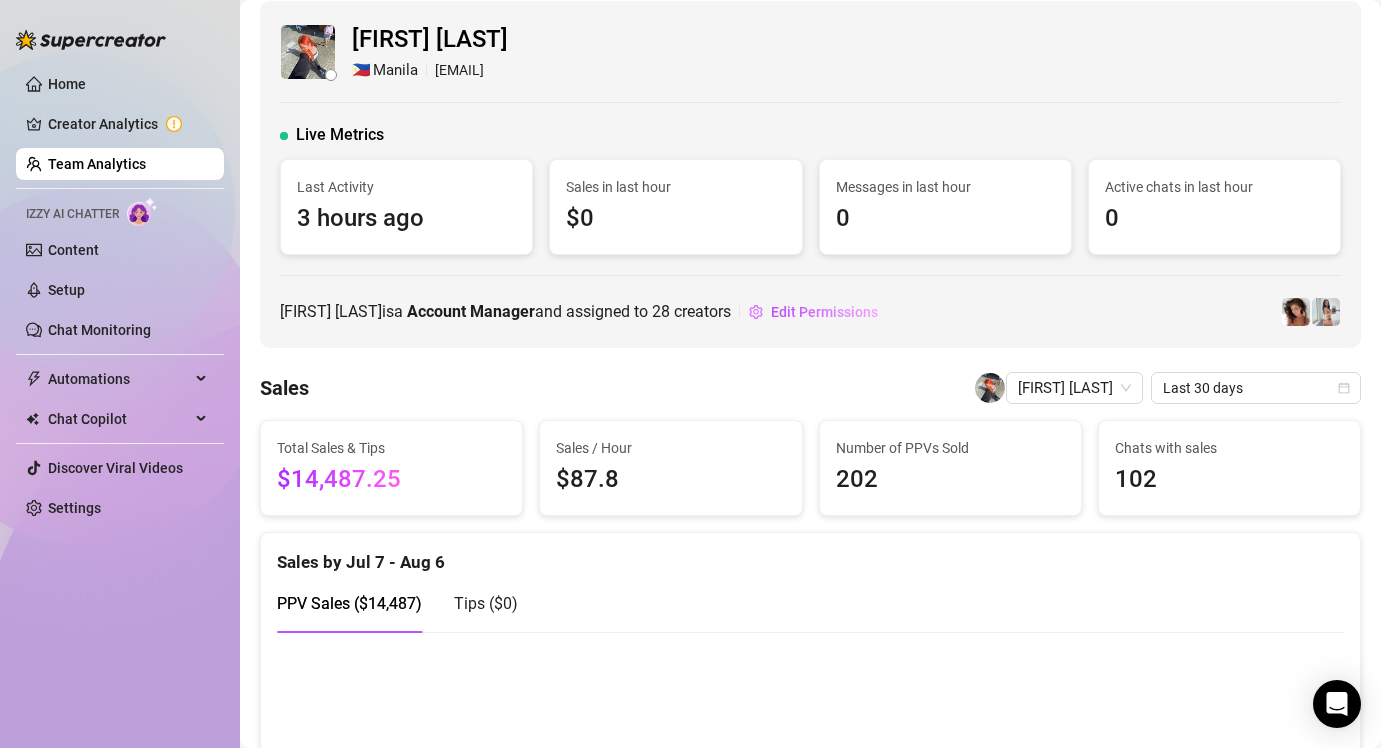 scroll, scrollTop: 0, scrollLeft: 0, axis: both 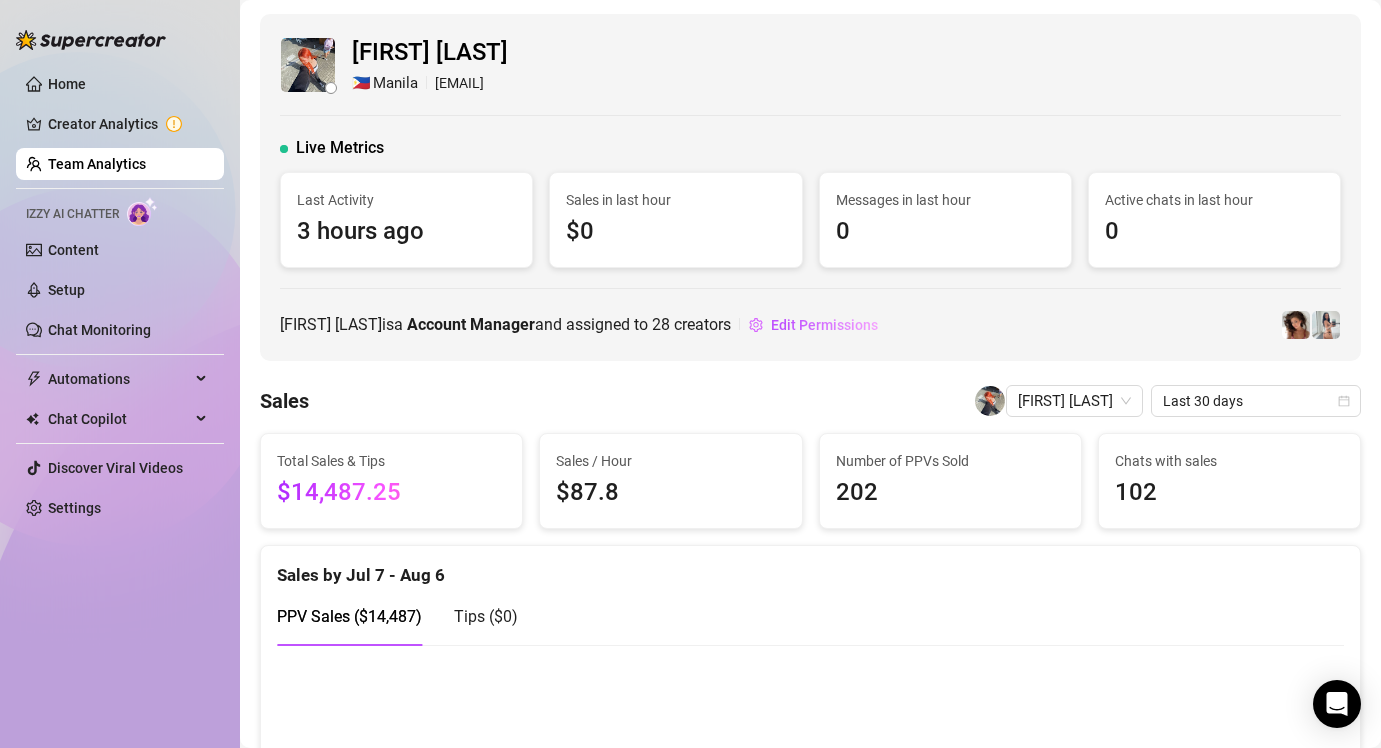 click on "Team Analytics" at bounding box center (97, 164) 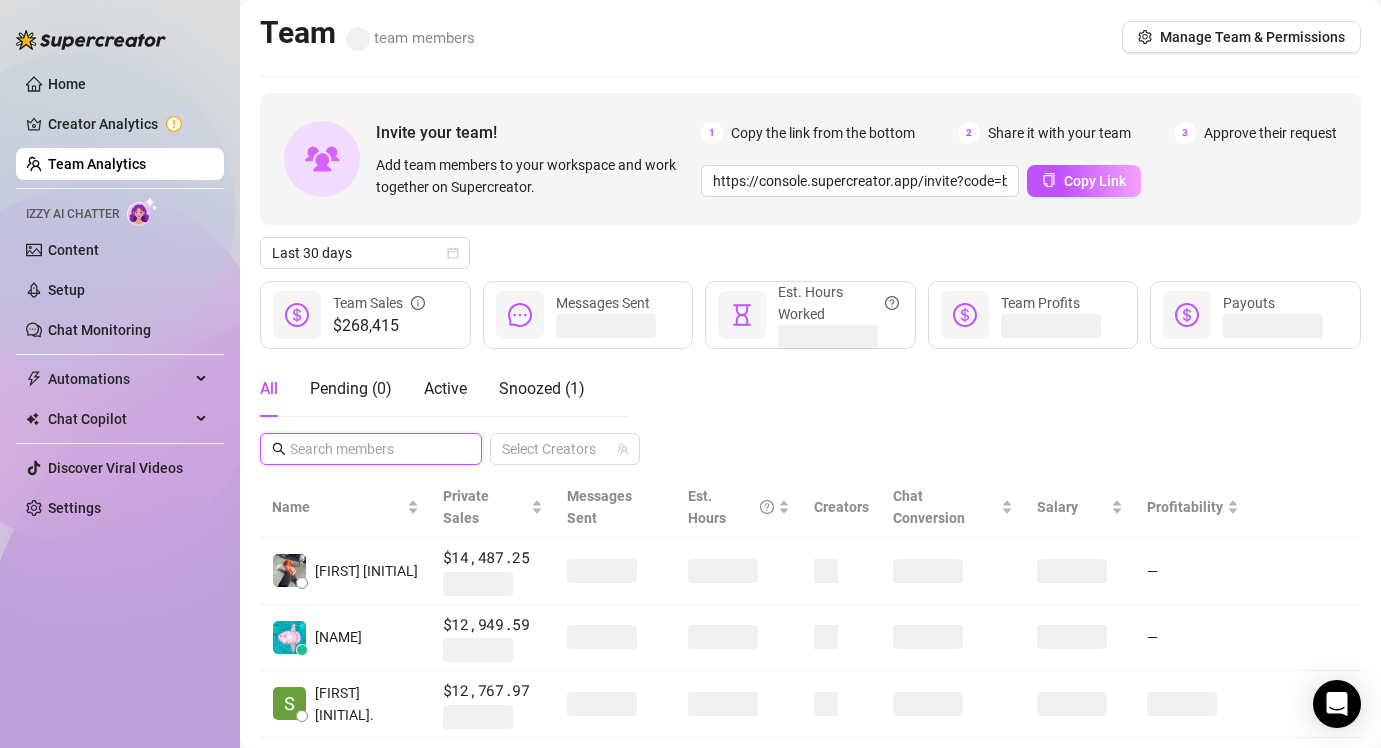 click at bounding box center (372, 449) 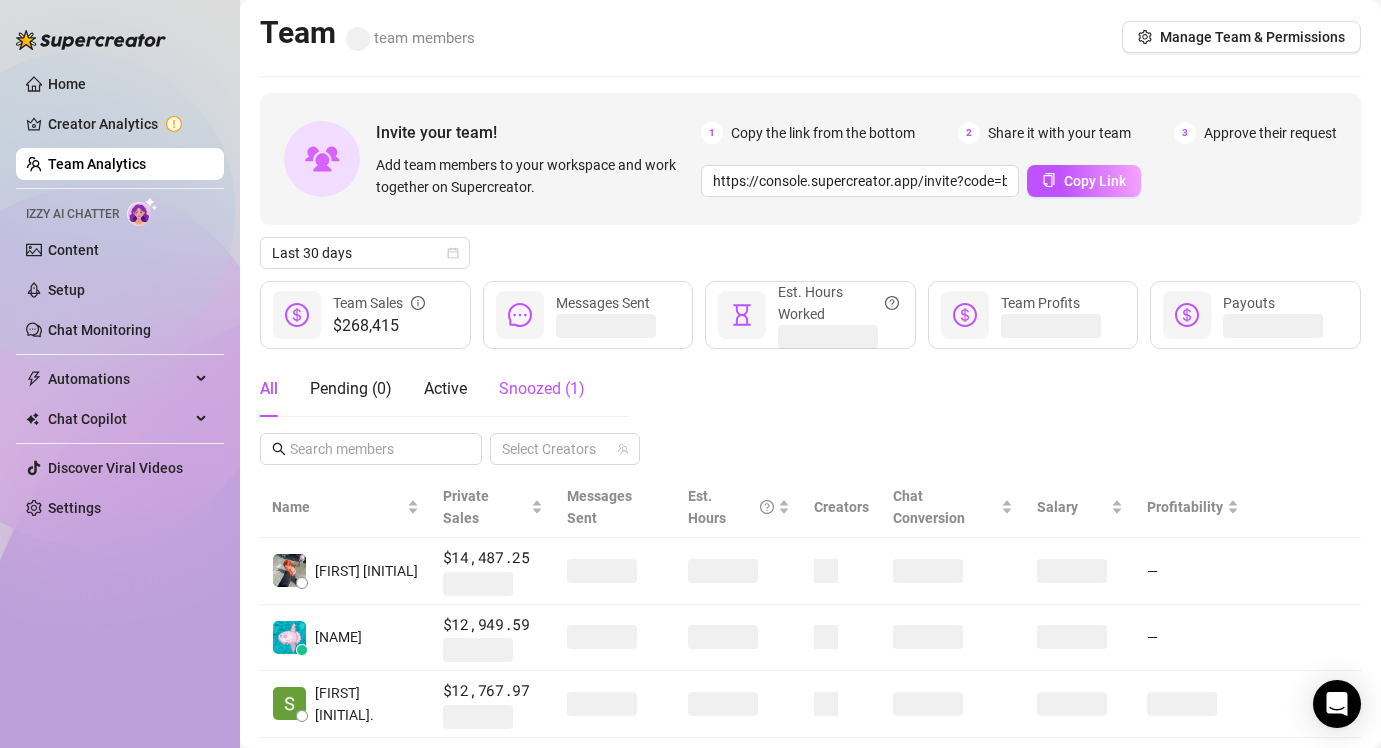 click on "Snoozed ( 1 )" at bounding box center [542, 388] 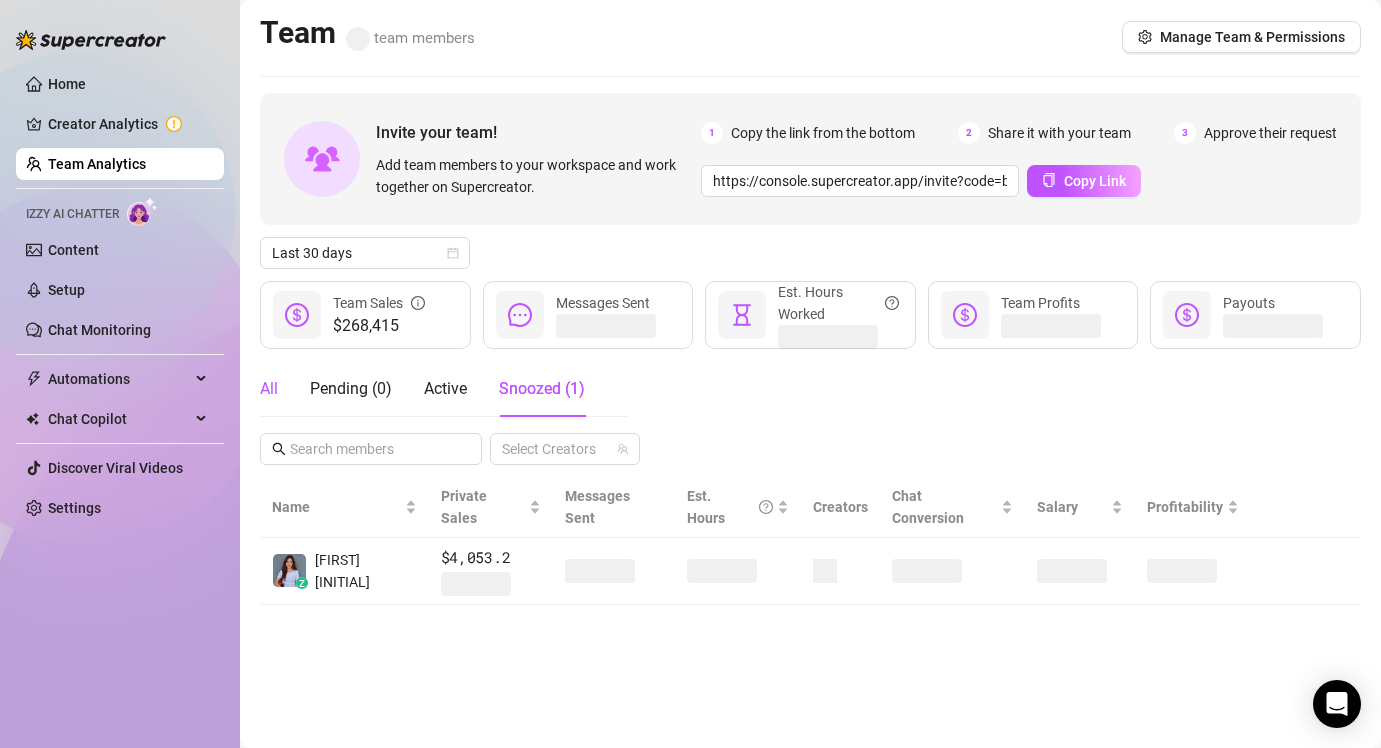 click on "All" at bounding box center [269, 389] 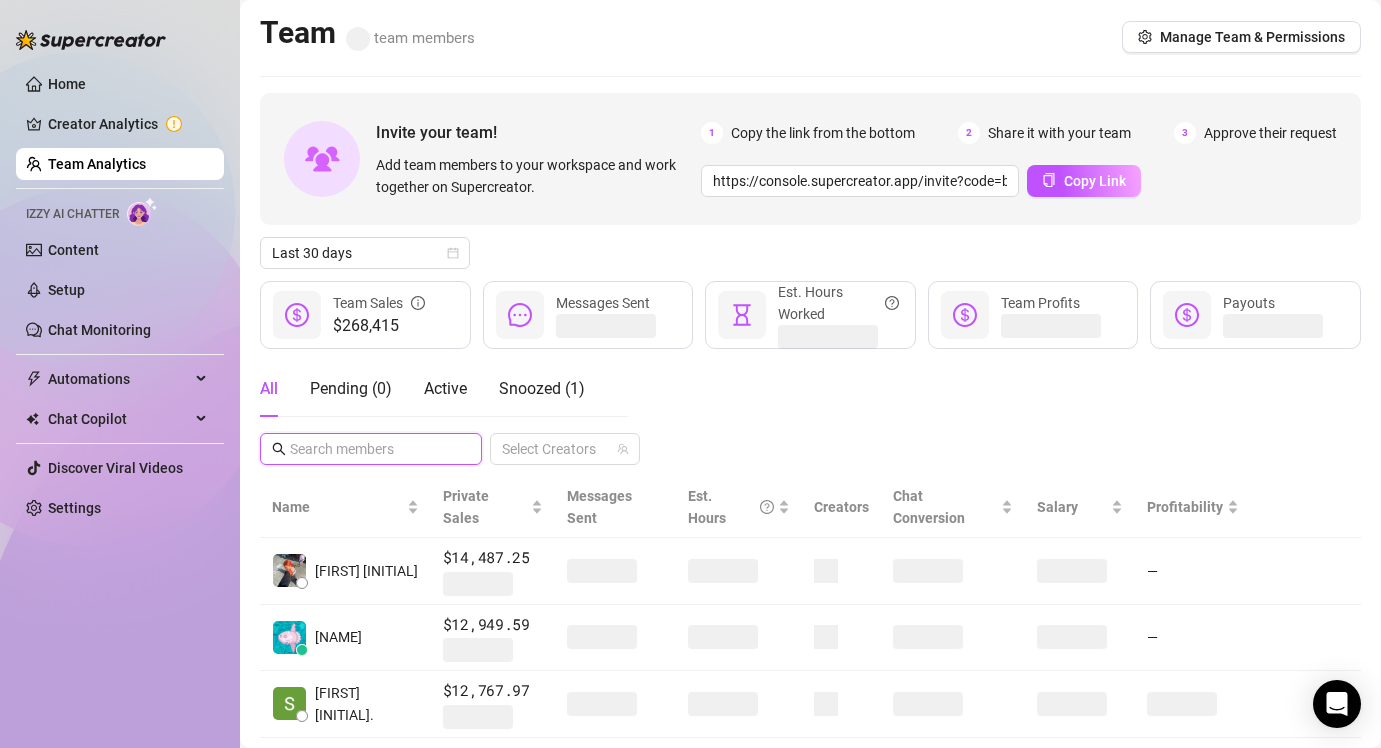 click at bounding box center [372, 449] 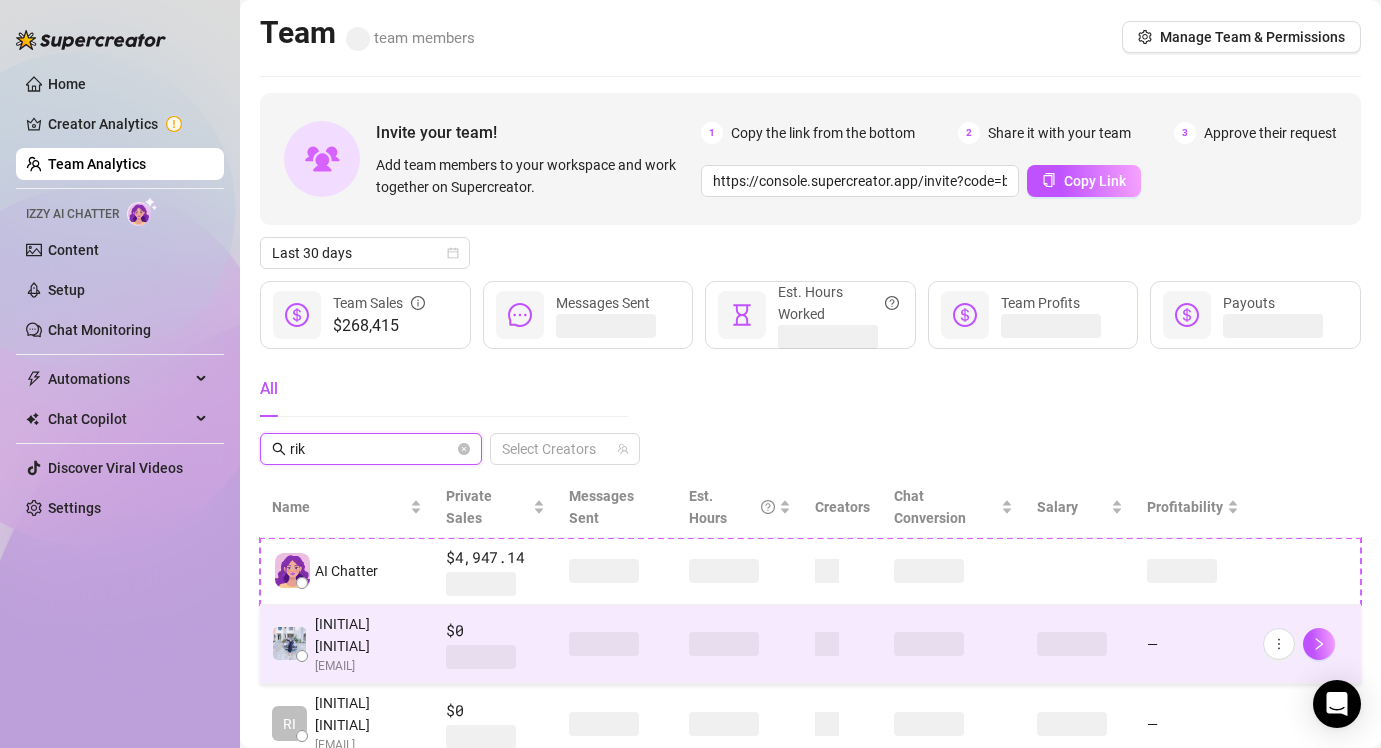 scroll, scrollTop: 70, scrollLeft: 0, axis: vertical 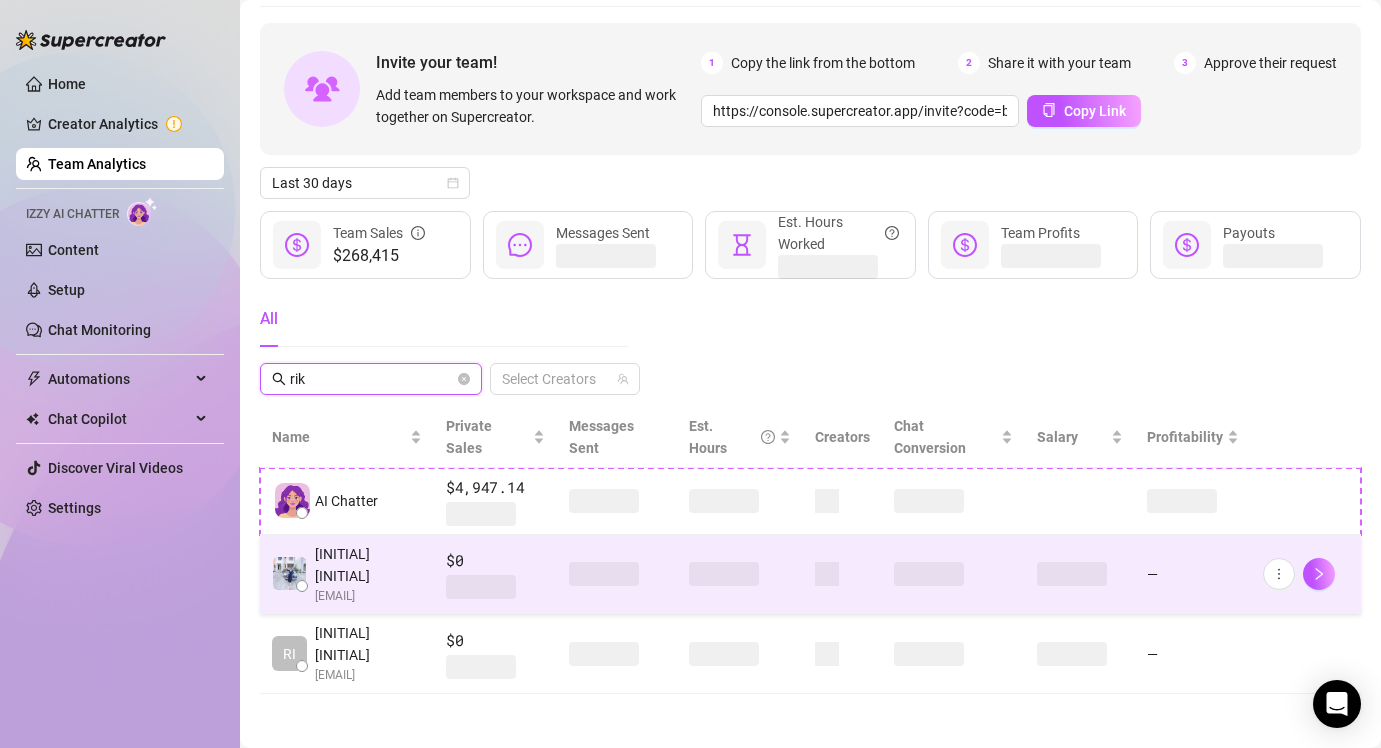 type on "rik" 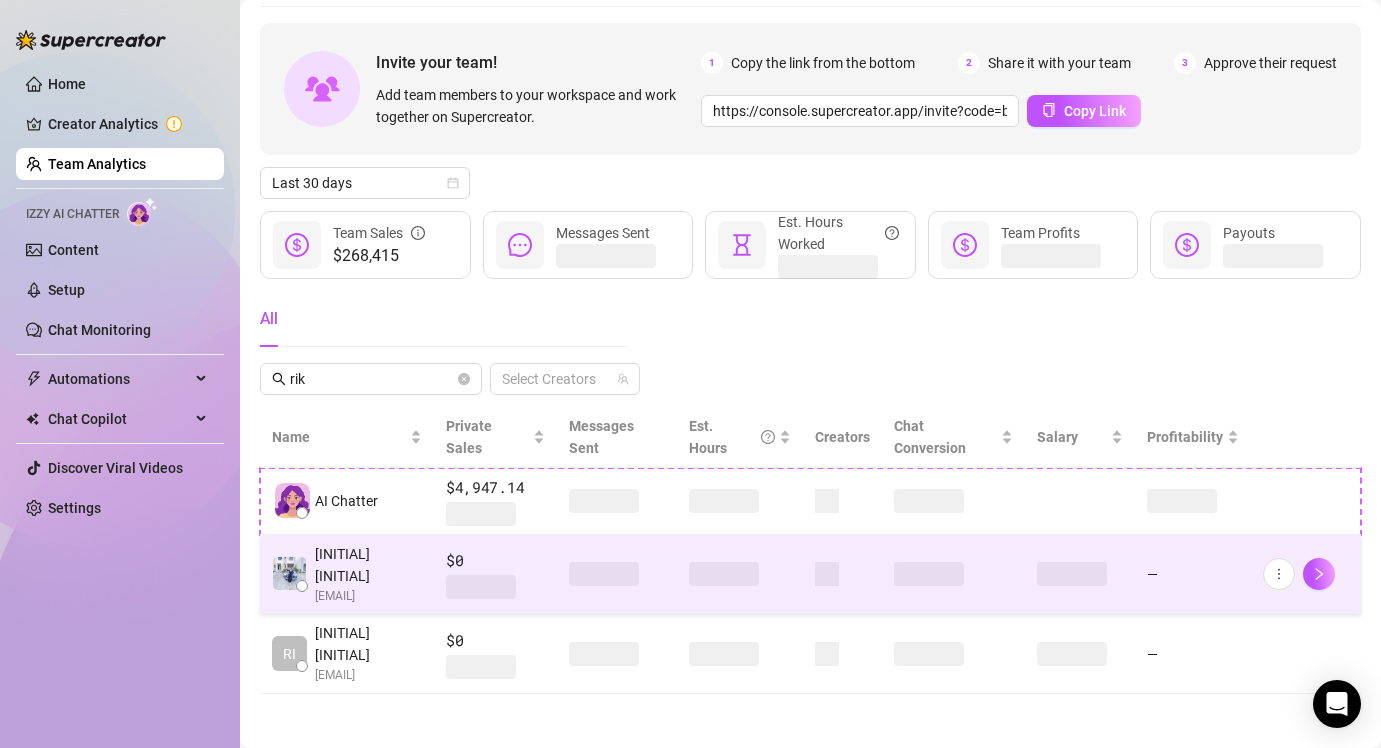 click on "—" at bounding box center [1193, 575] 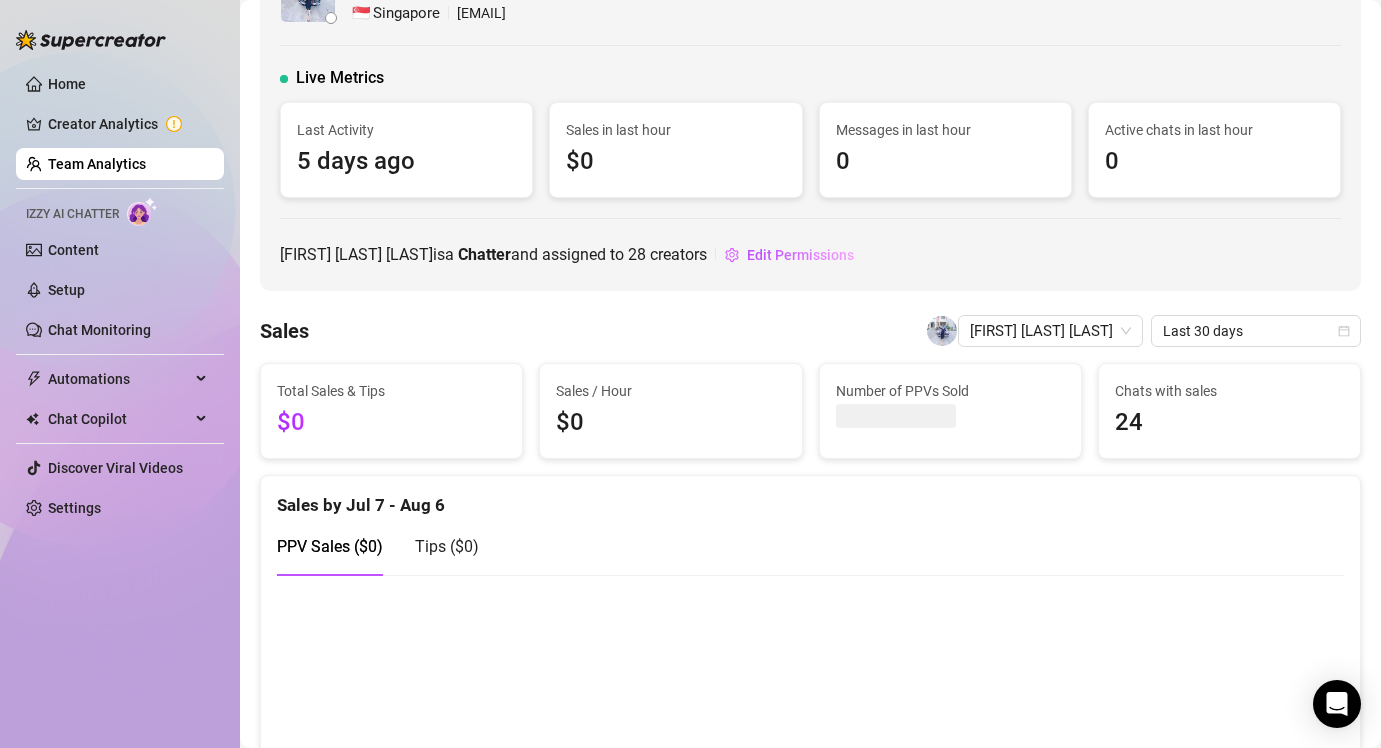 scroll, scrollTop: 0, scrollLeft: 0, axis: both 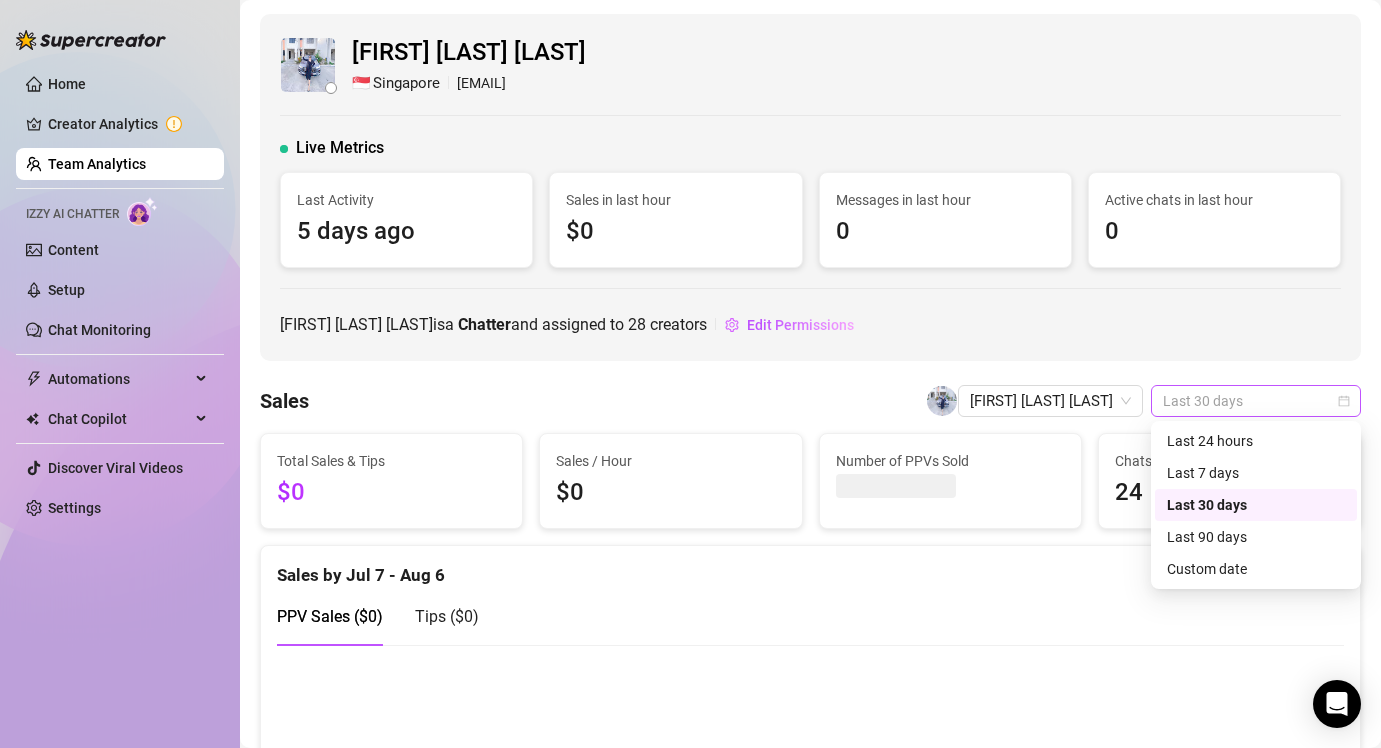 click on "Last 30 days" at bounding box center (1256, 401) 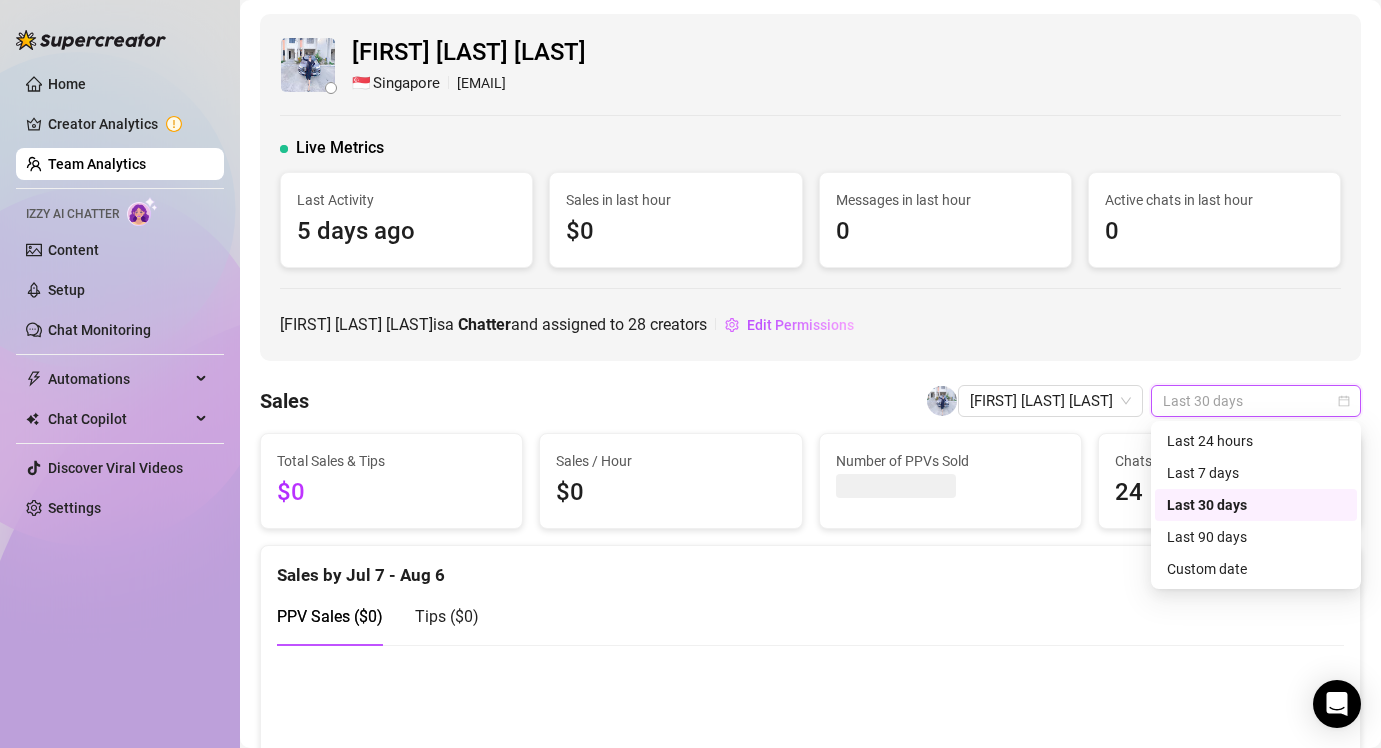 click on "Last 30 days" at bounding box center (1256, 505) 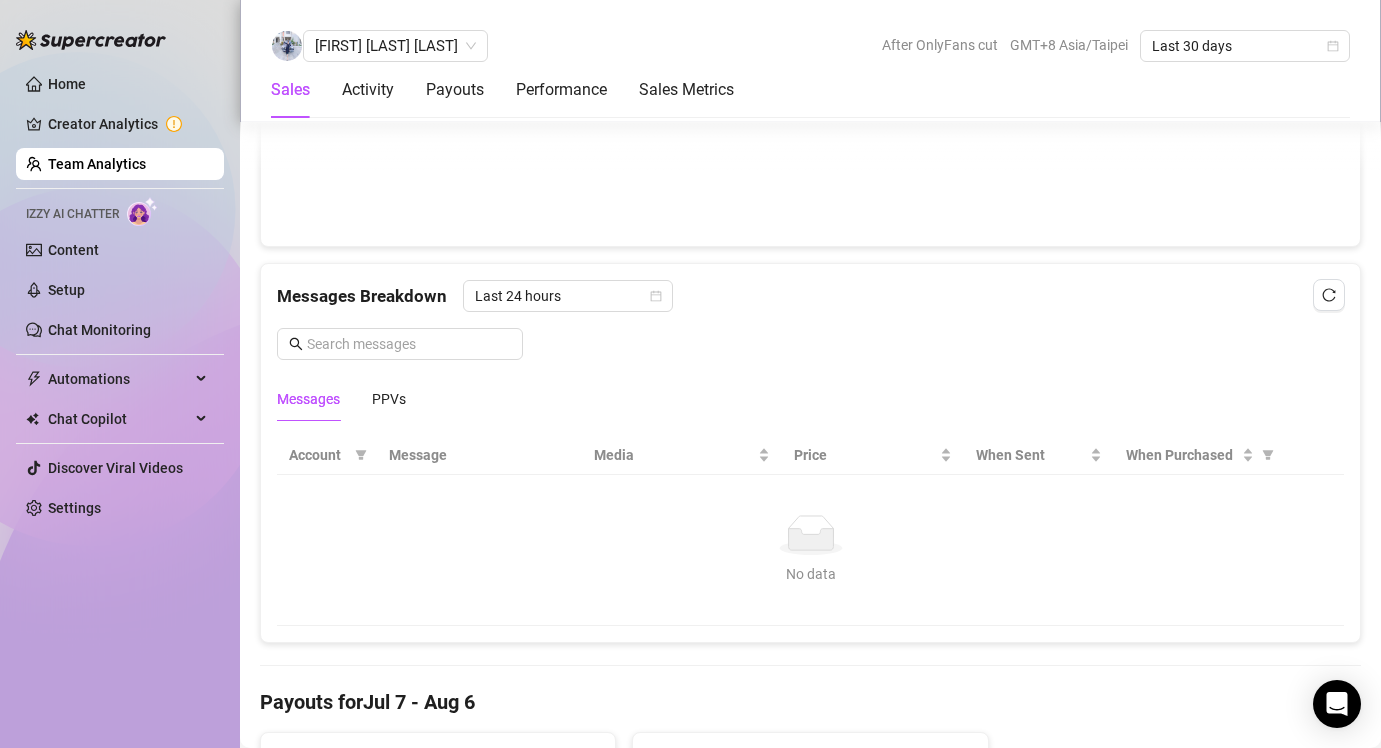 scroll, scrollTop: 1169, scrollLeft: 0, axis: vertical 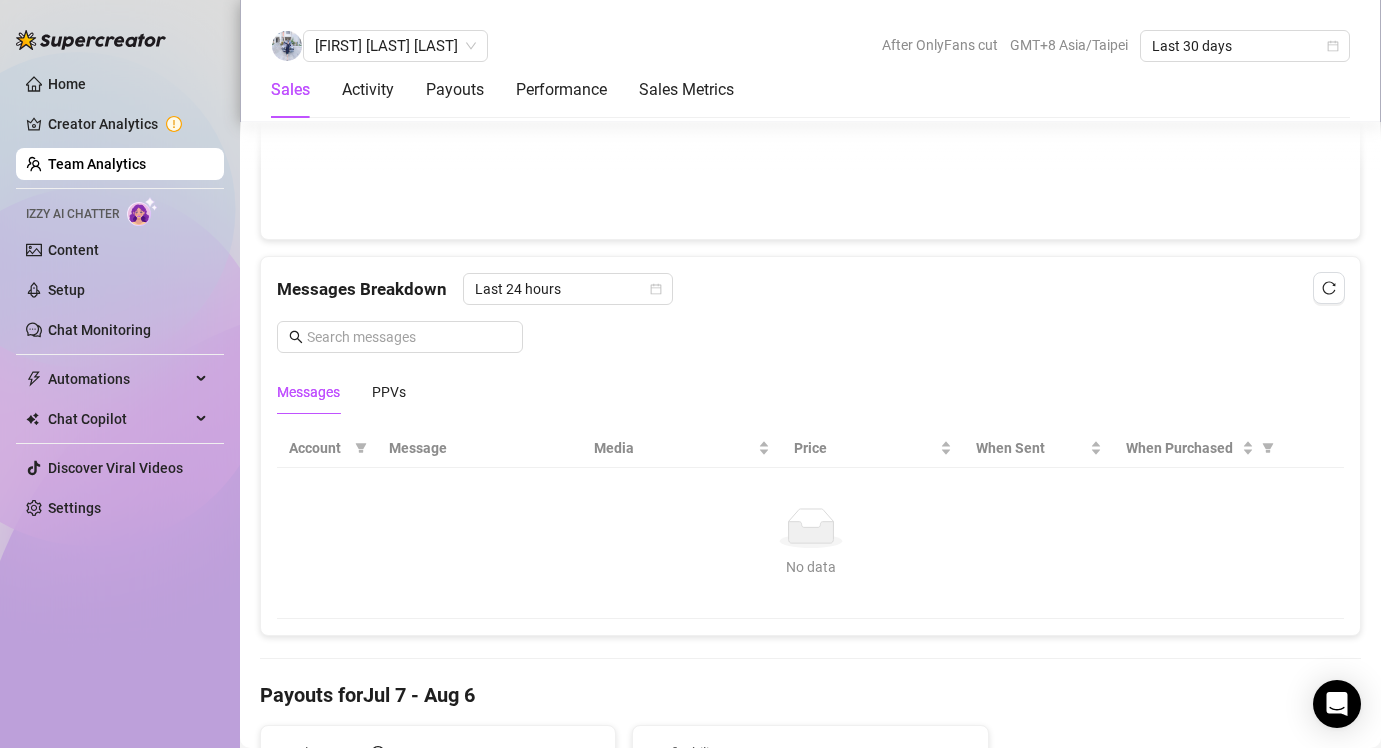 click on "No data" at bounding box center (810, 567) 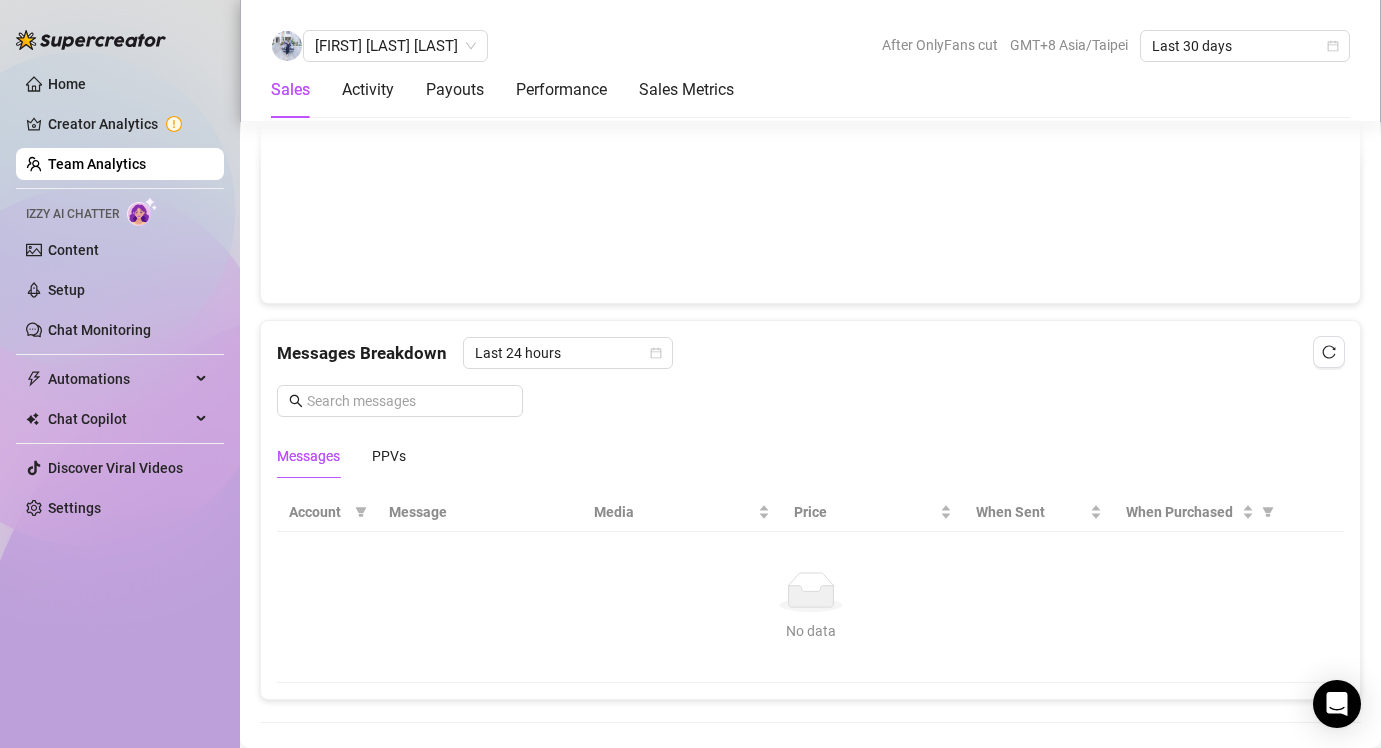 scroll, scrollTop: 1043, scrollLeft: 0, axis: vertical 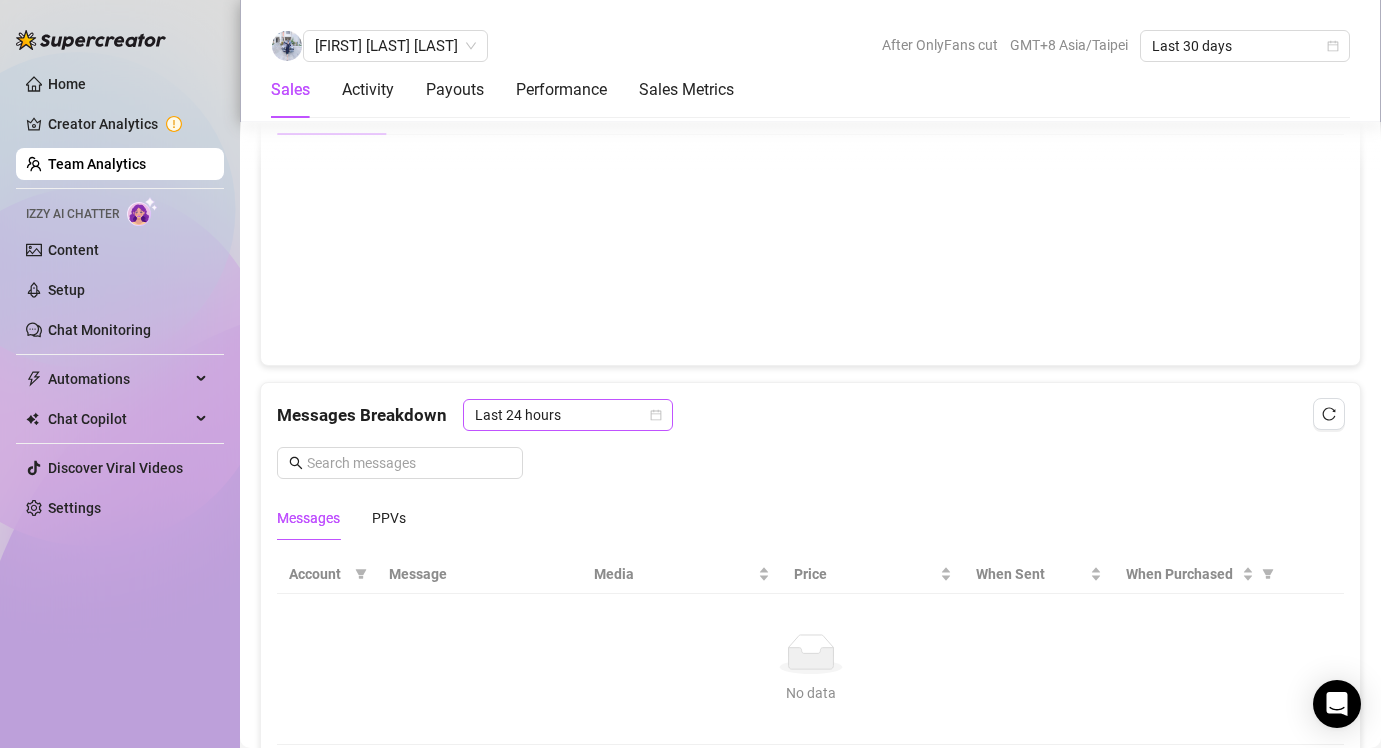 click on "Last 24 hours" at bounding box center [568, 415] 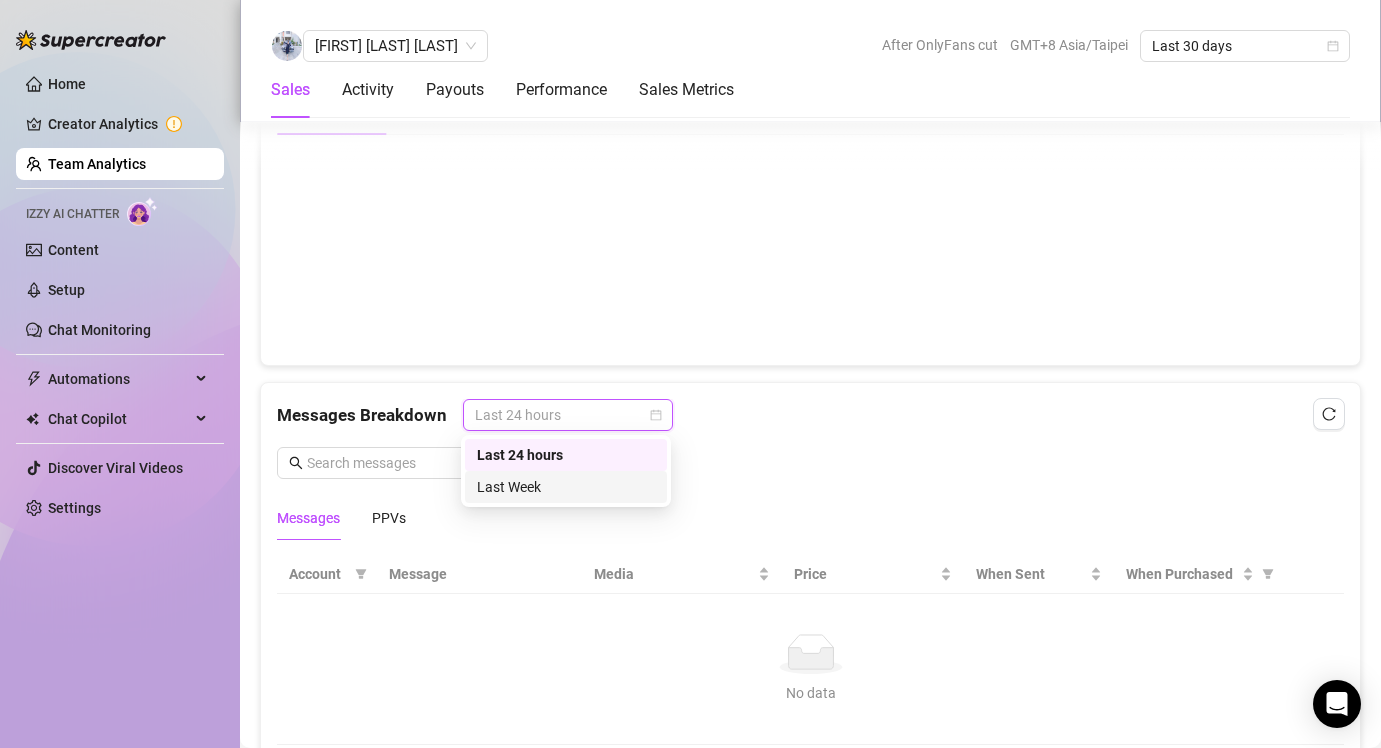 click on "Last Week" at bounding box center (566, 487) 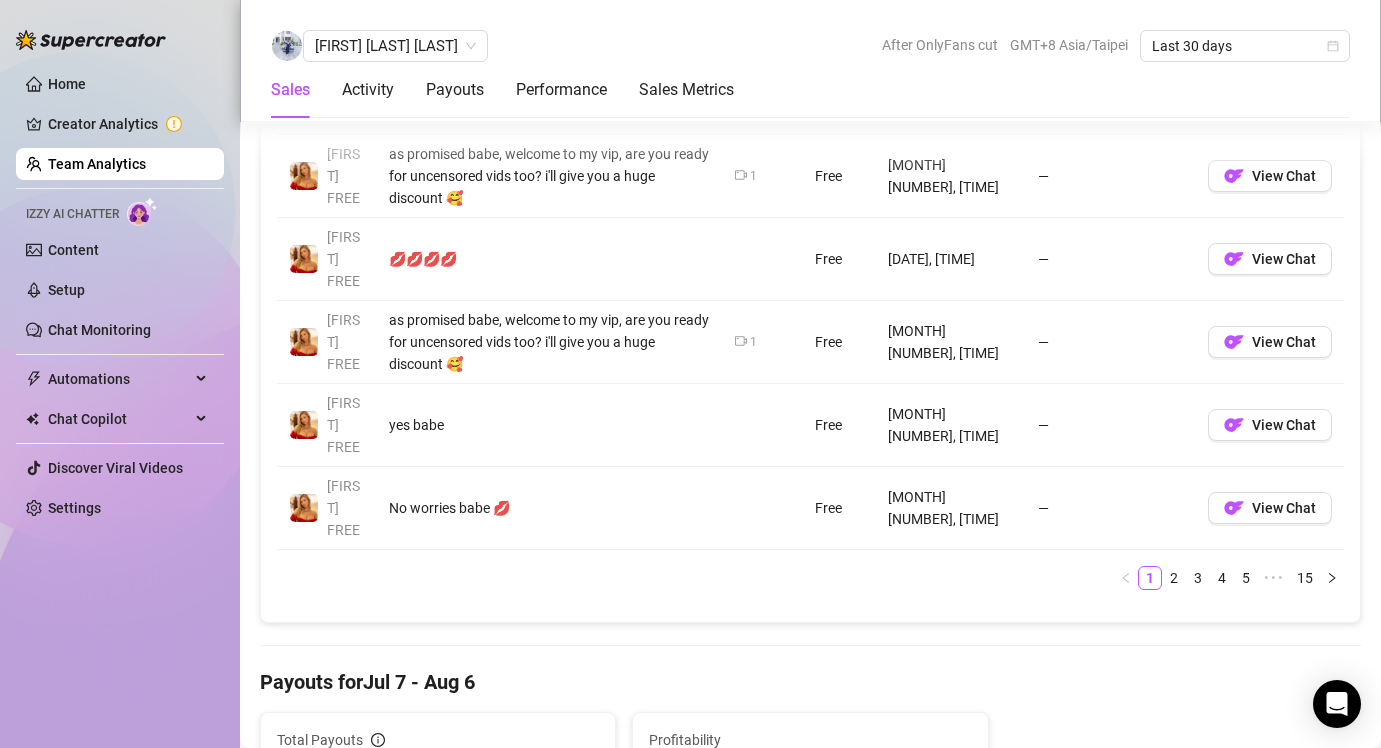scroll, scrollTop: 1962, scrollLeft: 0, axis: vertical 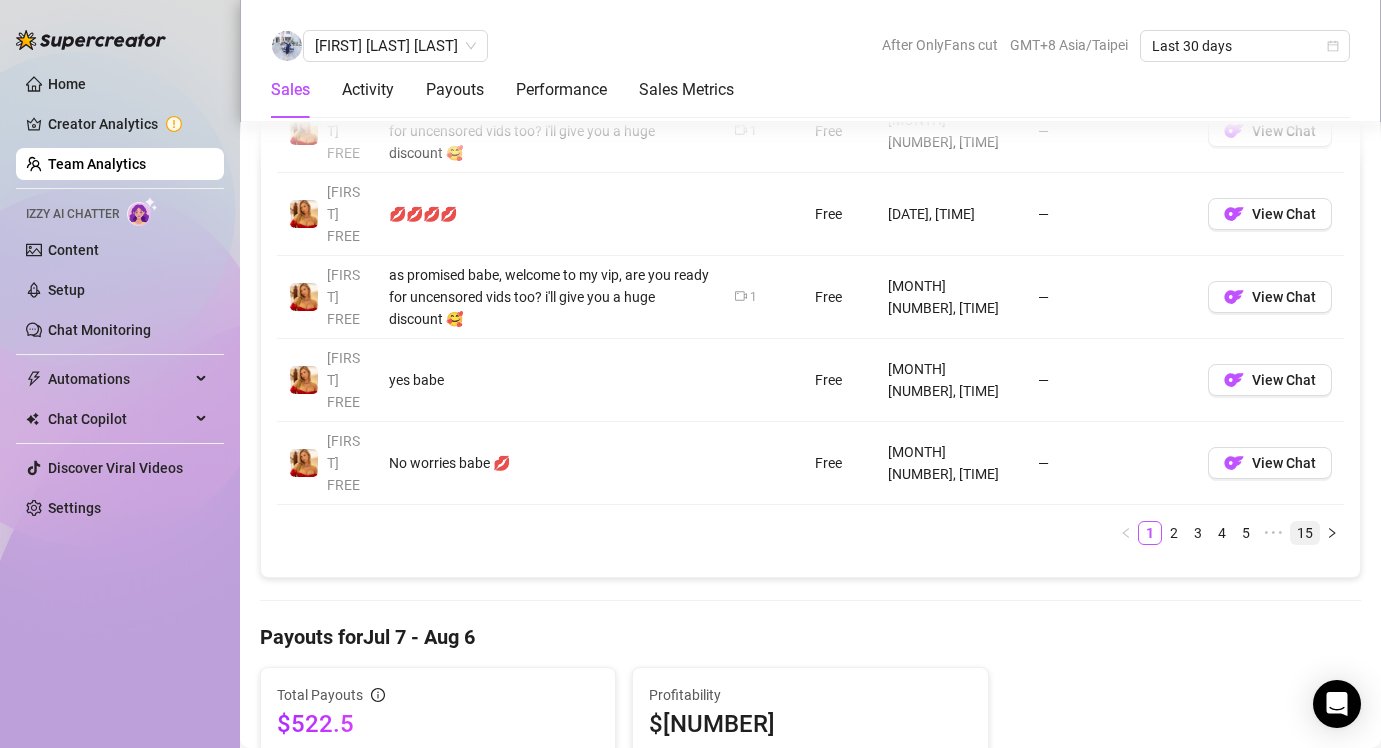 click on "15" at bounding box center [1305, 533] 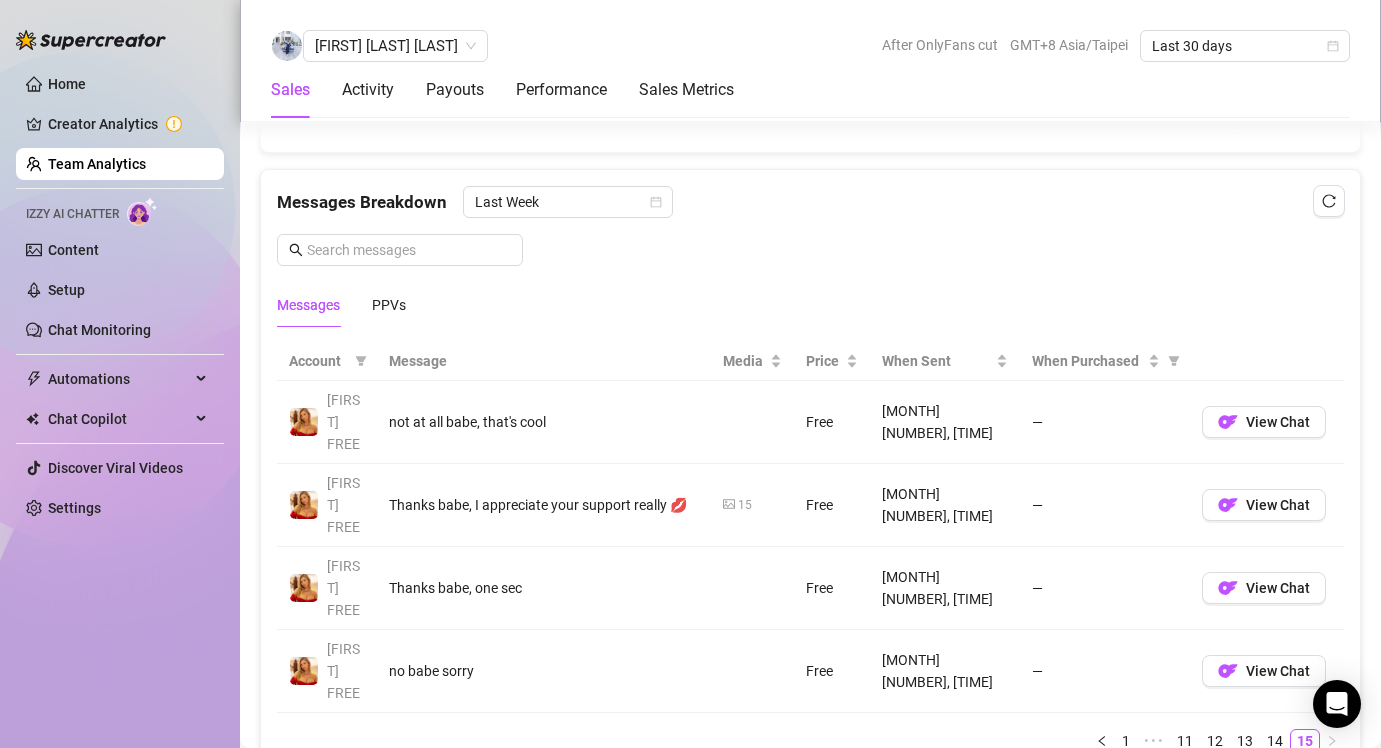 scroll, scrollTop: 1251, scrollLeft: 0, axis: vertical 